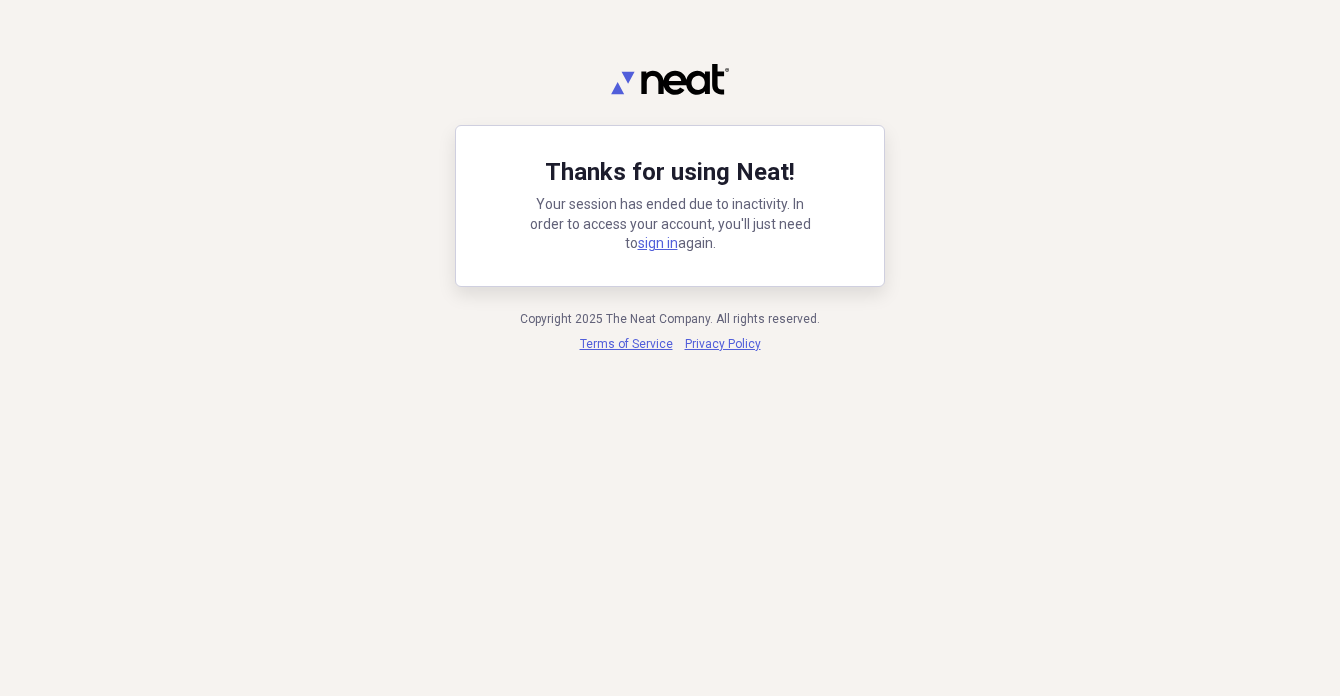 scroll, scrollTop: 0, scrollLeft: 0, axis: both 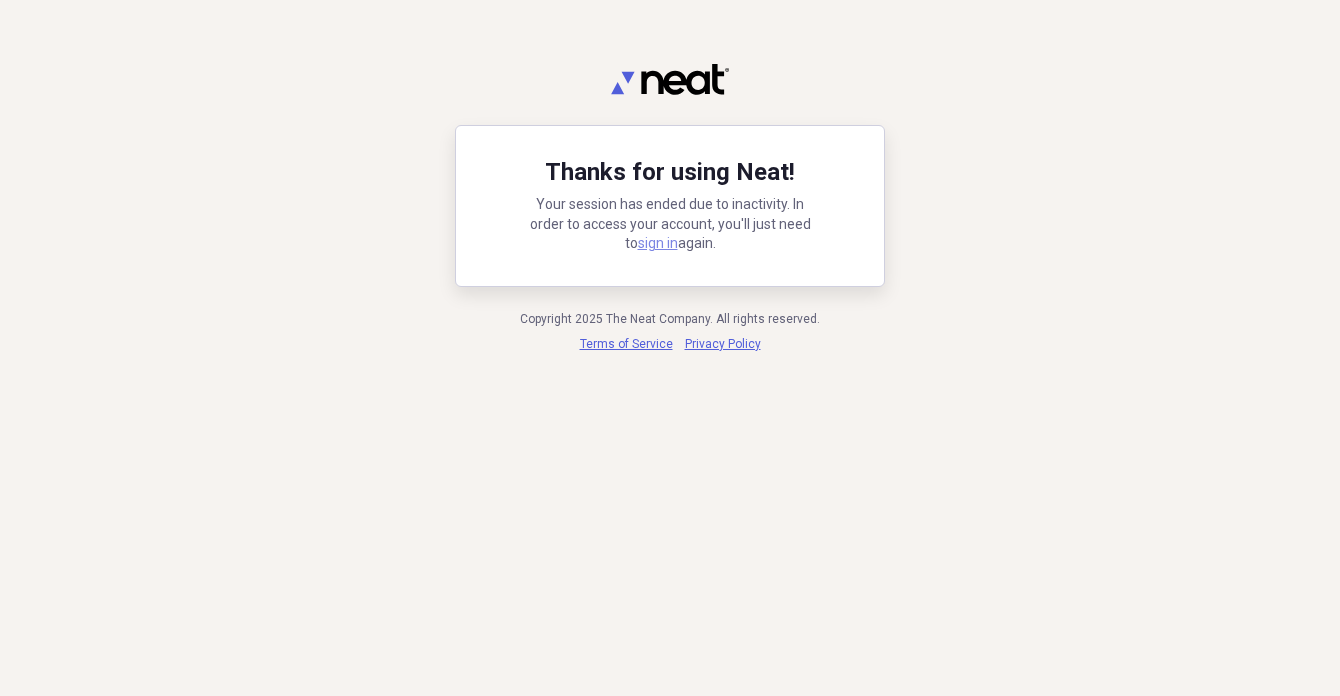 click on "sign in" at bounding box center (658, 243) 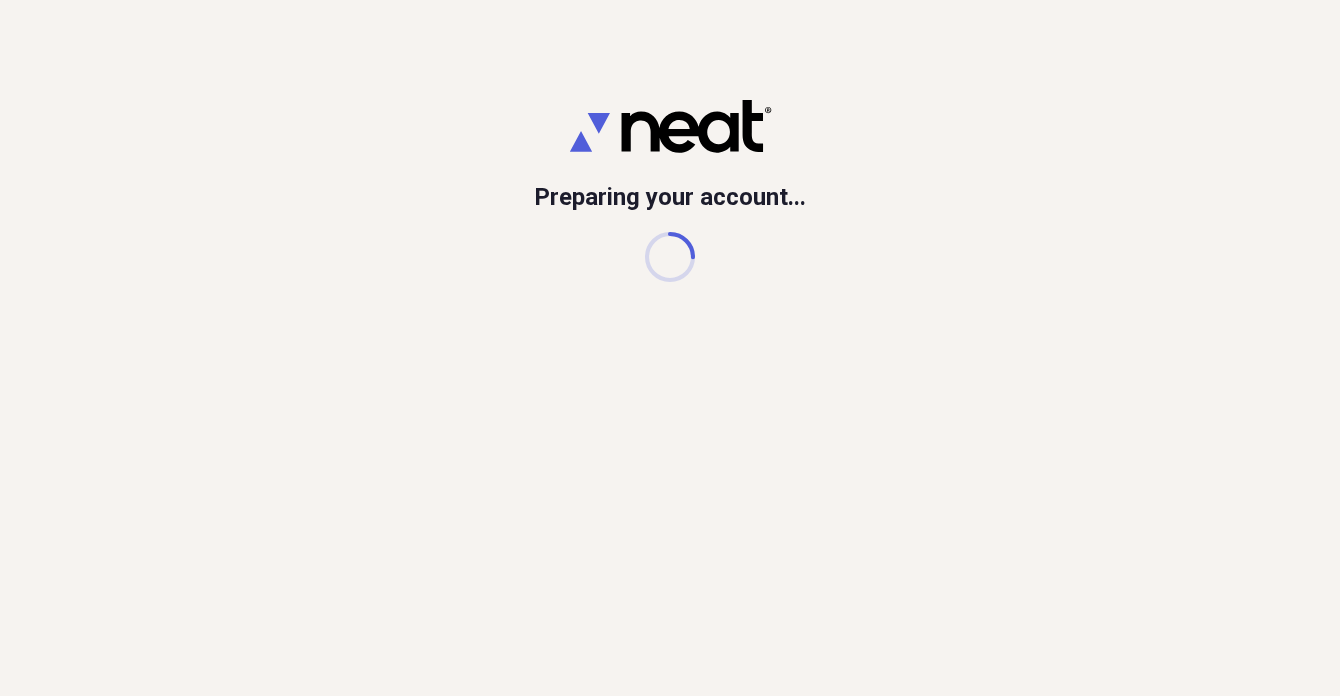 scroll, scrollTop: 0, scrollLeft: 0, axis: both 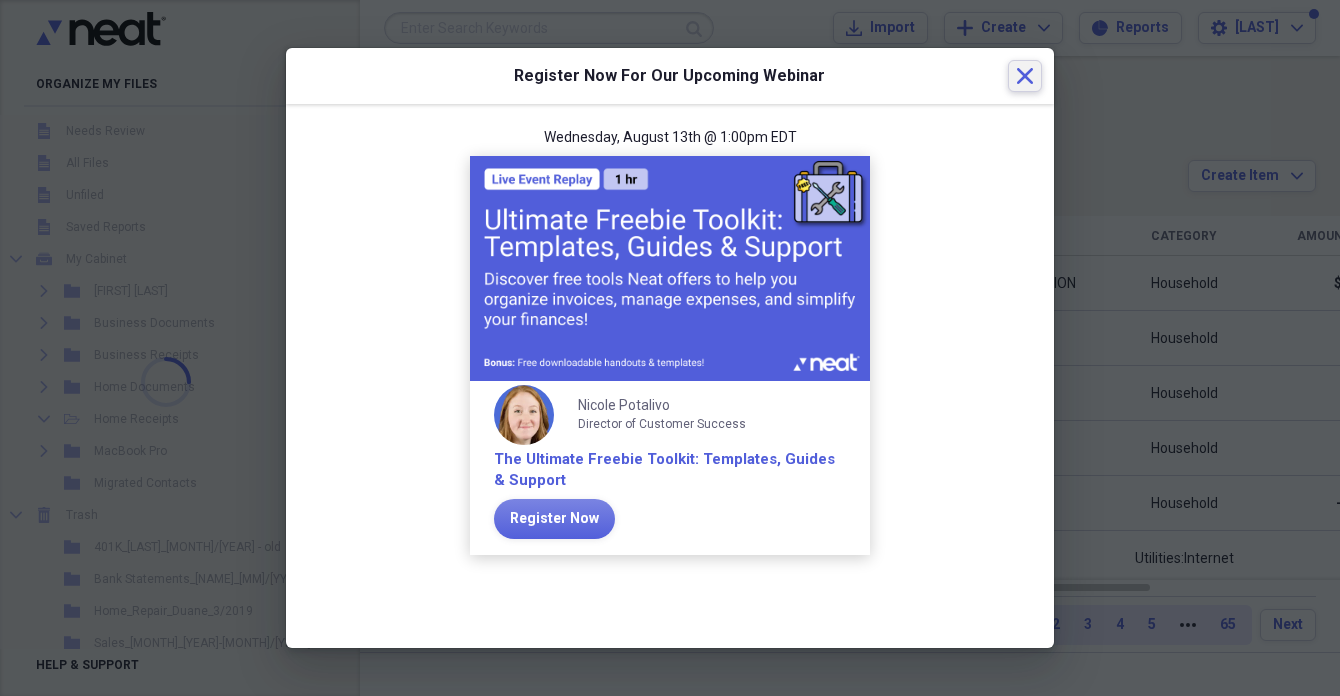 click on "Close" 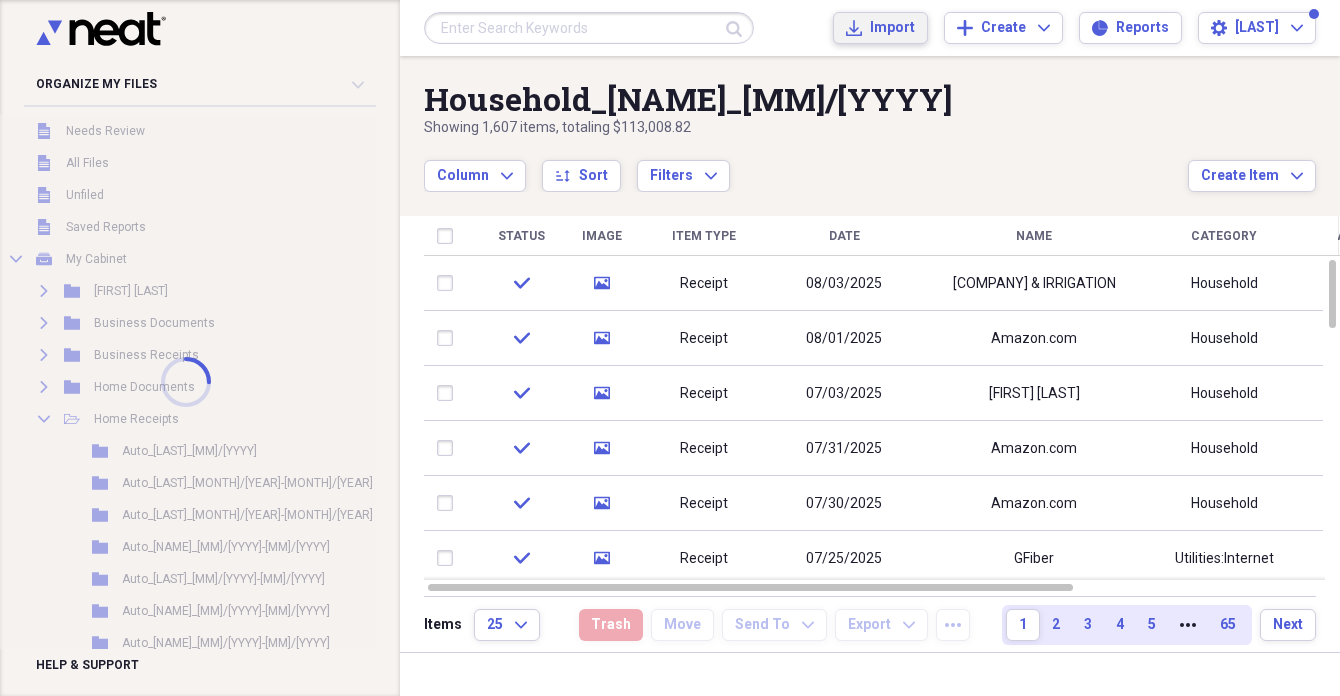 click on "Import" at bounding box center (892, 28) 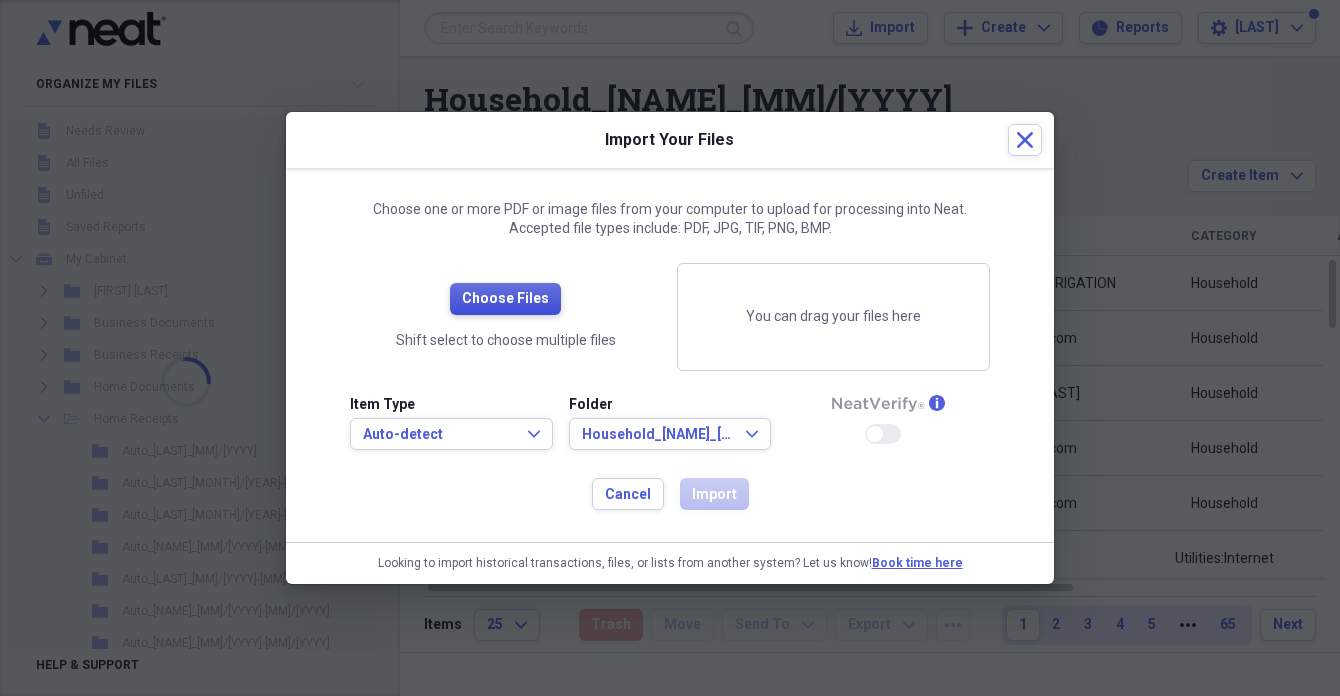 click on "Choose Files" at bounding box center (505, 299) 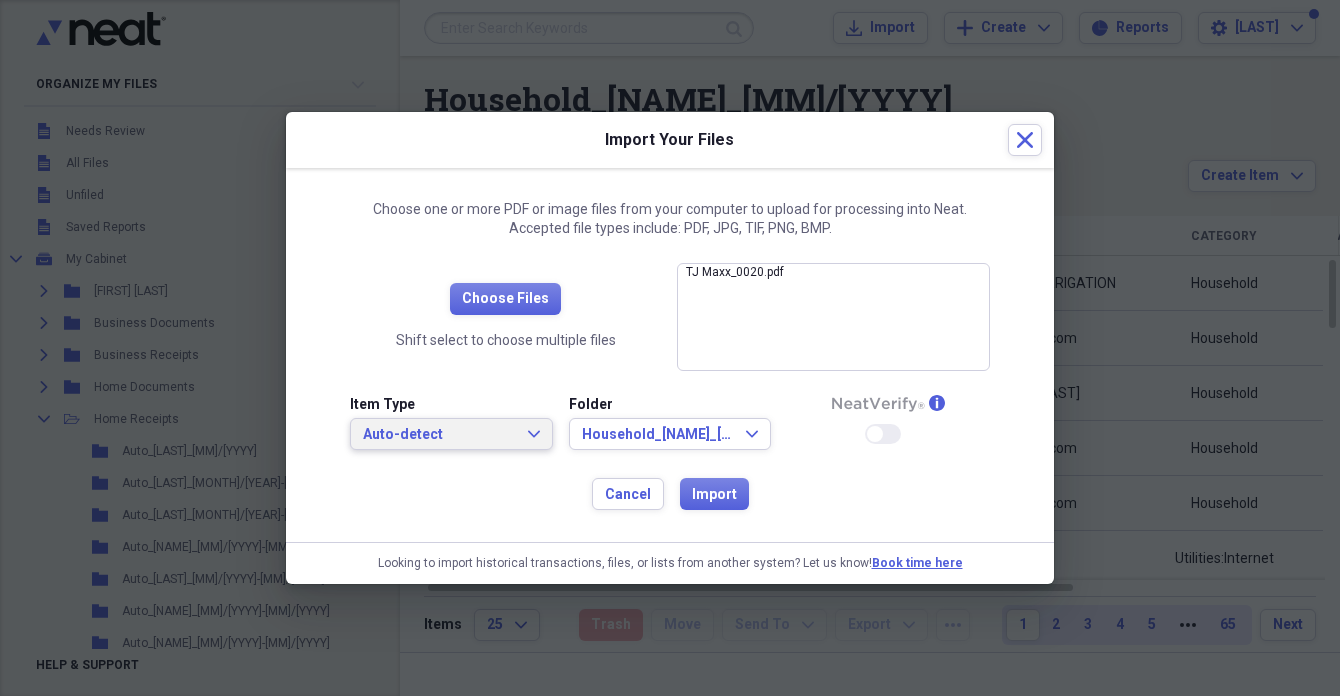 click on "Auto-detect" at bounding box center (439, 435) 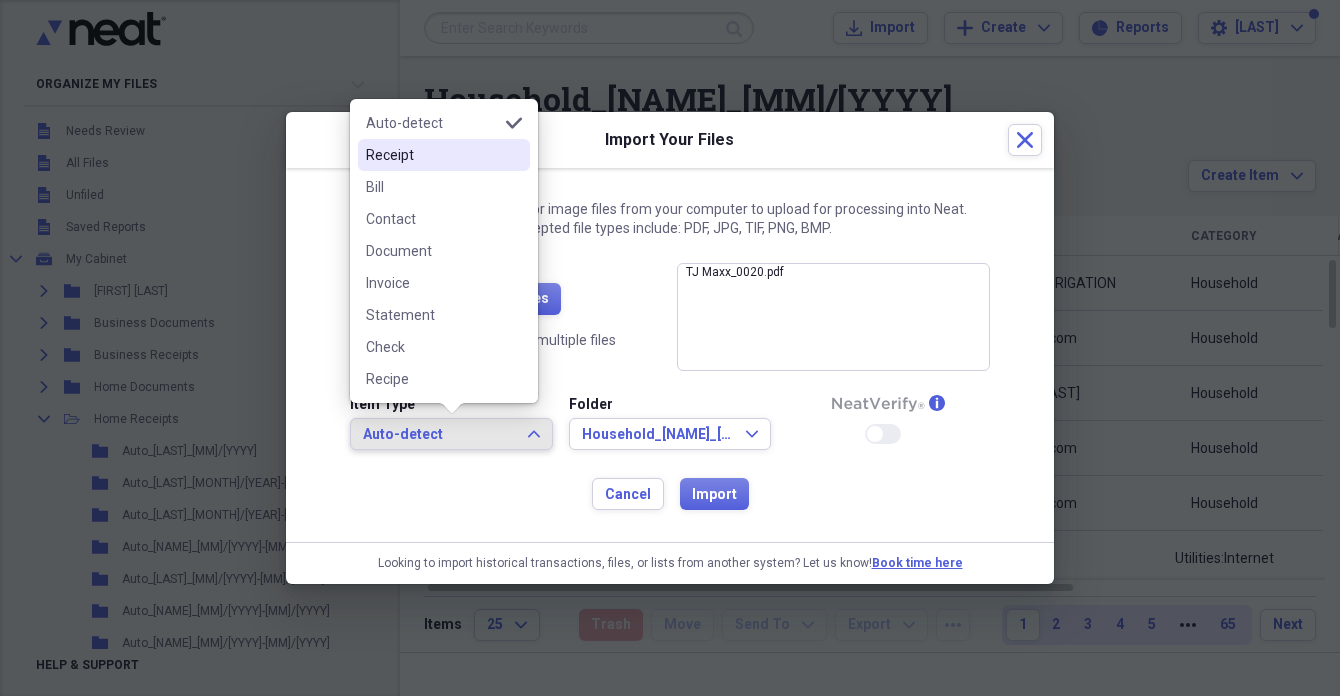 click on "Receipt" at bounding box center [432, 155] 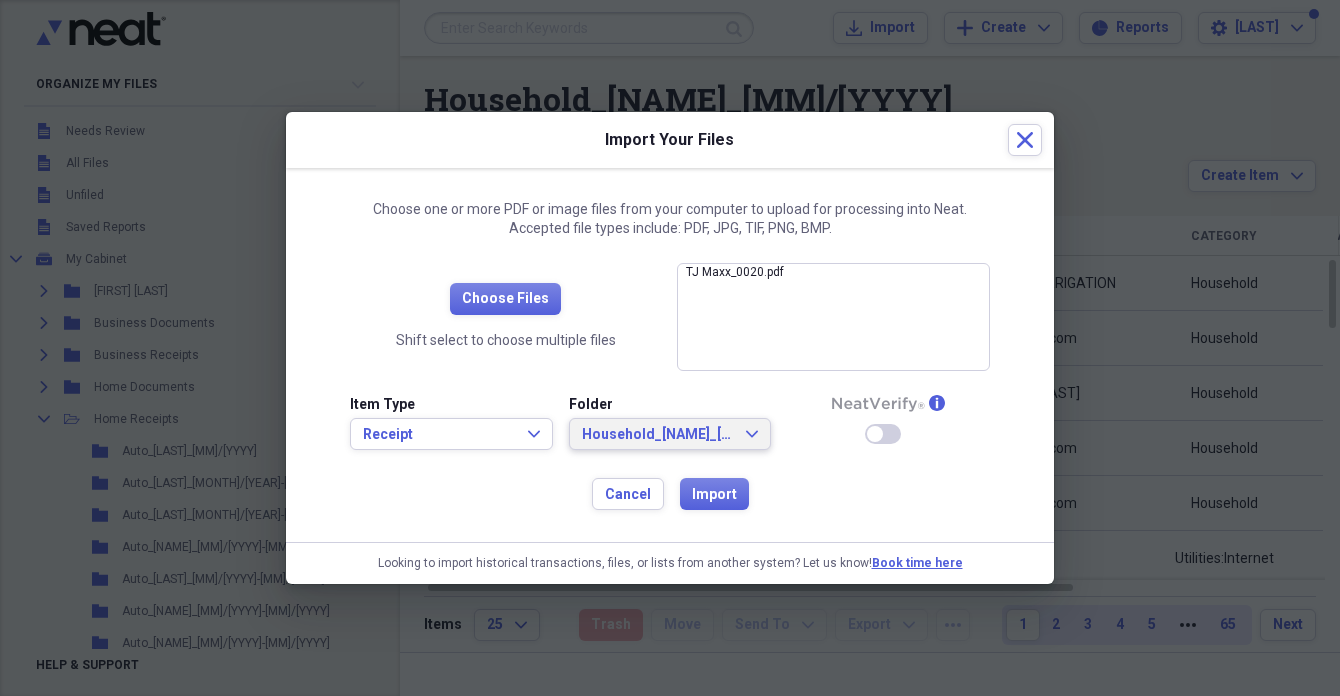 click on "Household_[NAME]_[MM]/[YYYY]" at bounding box center (658, 435) 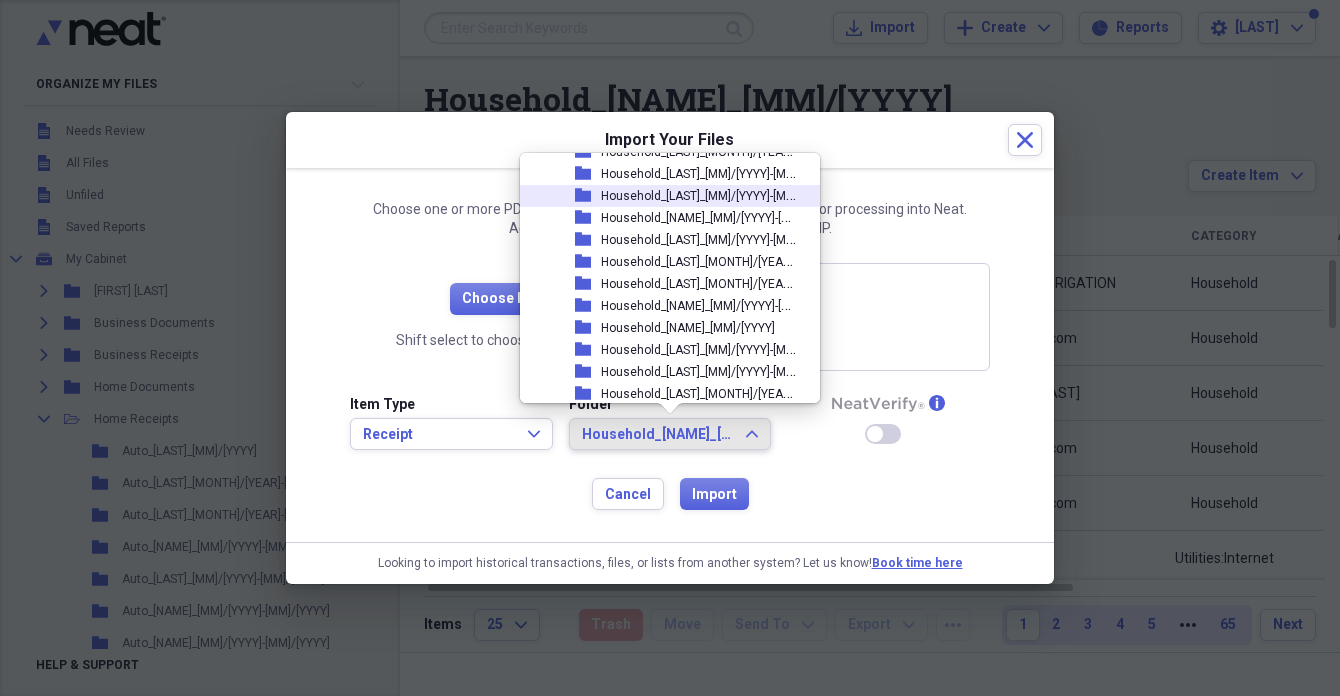 scroll, scrollTop: 2295, scrollLeft: 0, axis: vertical 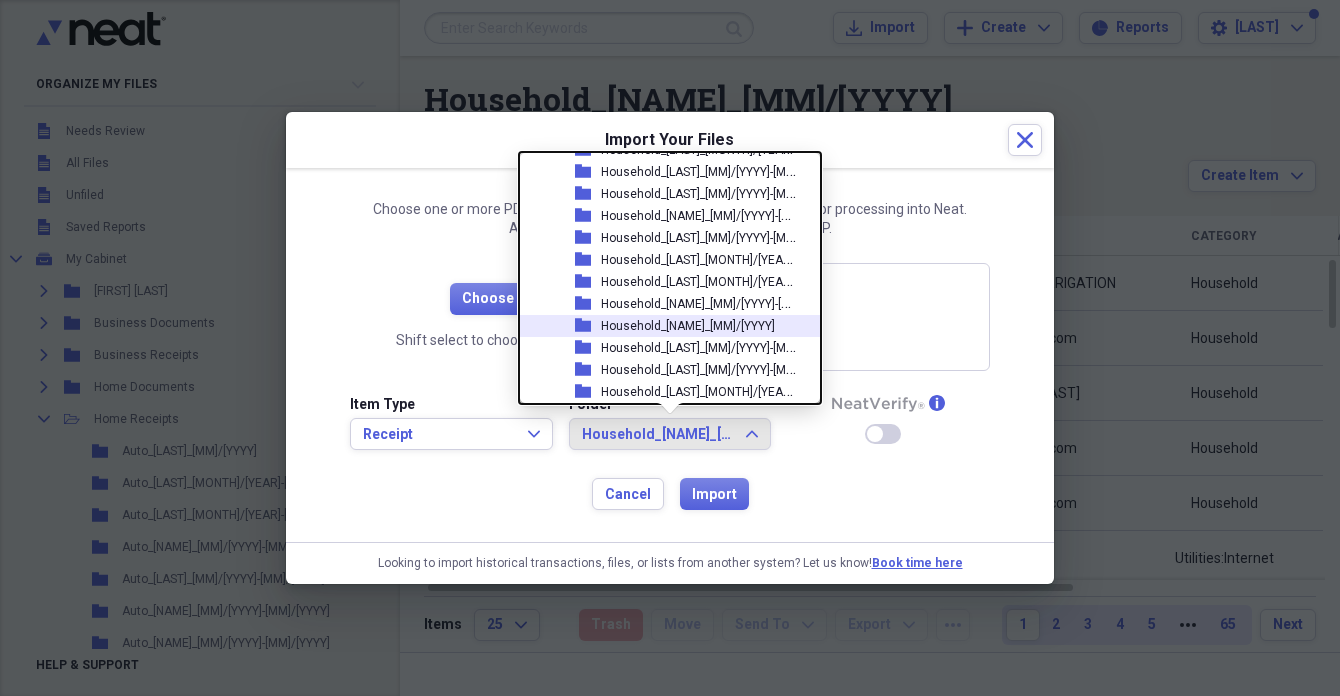 click on "Household_[NAME]_[MM]/[YYYY]" at bounding box center (688, 326) 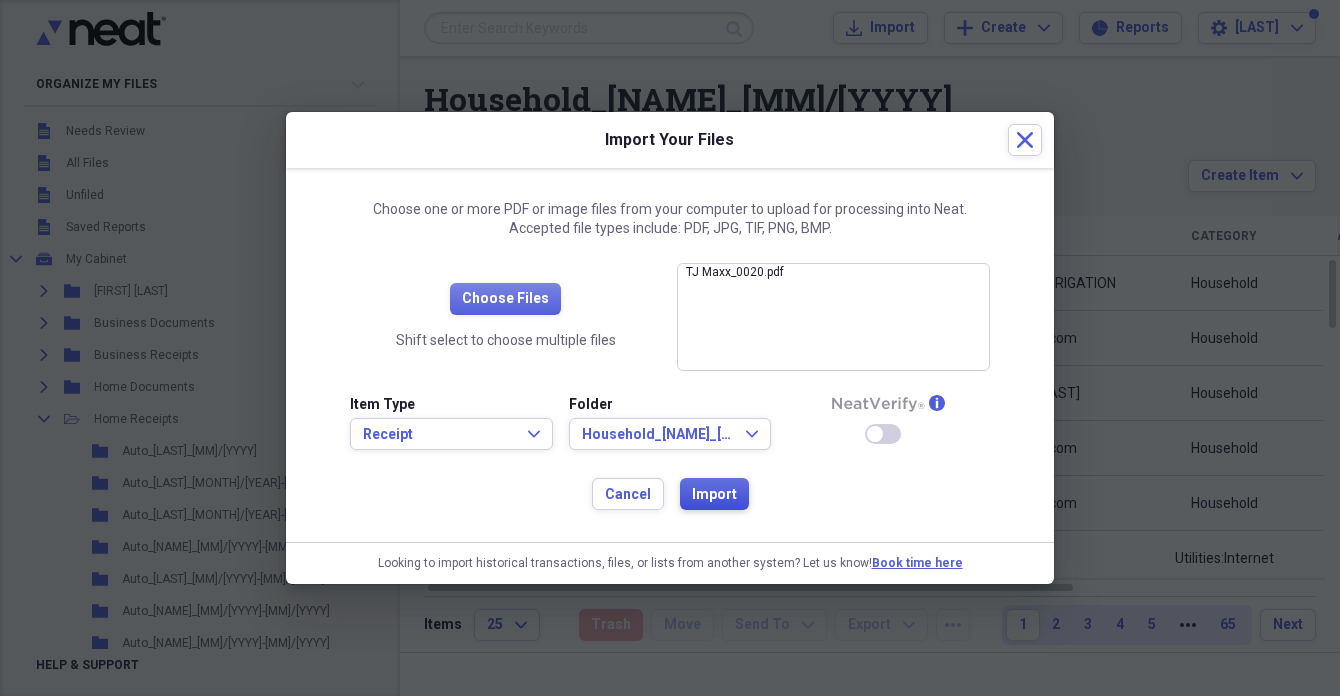 click on "Import" at bounding box center (714, 495) 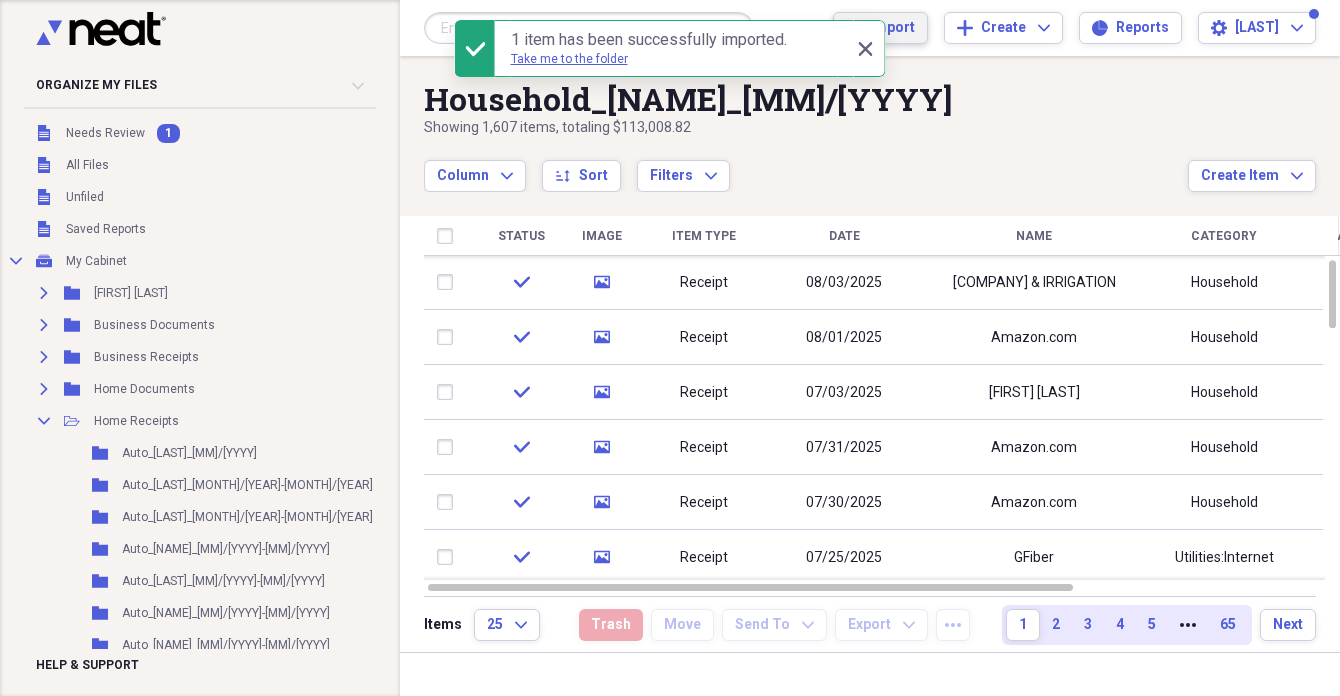 click on "Import" at bounding box center (892, 28) 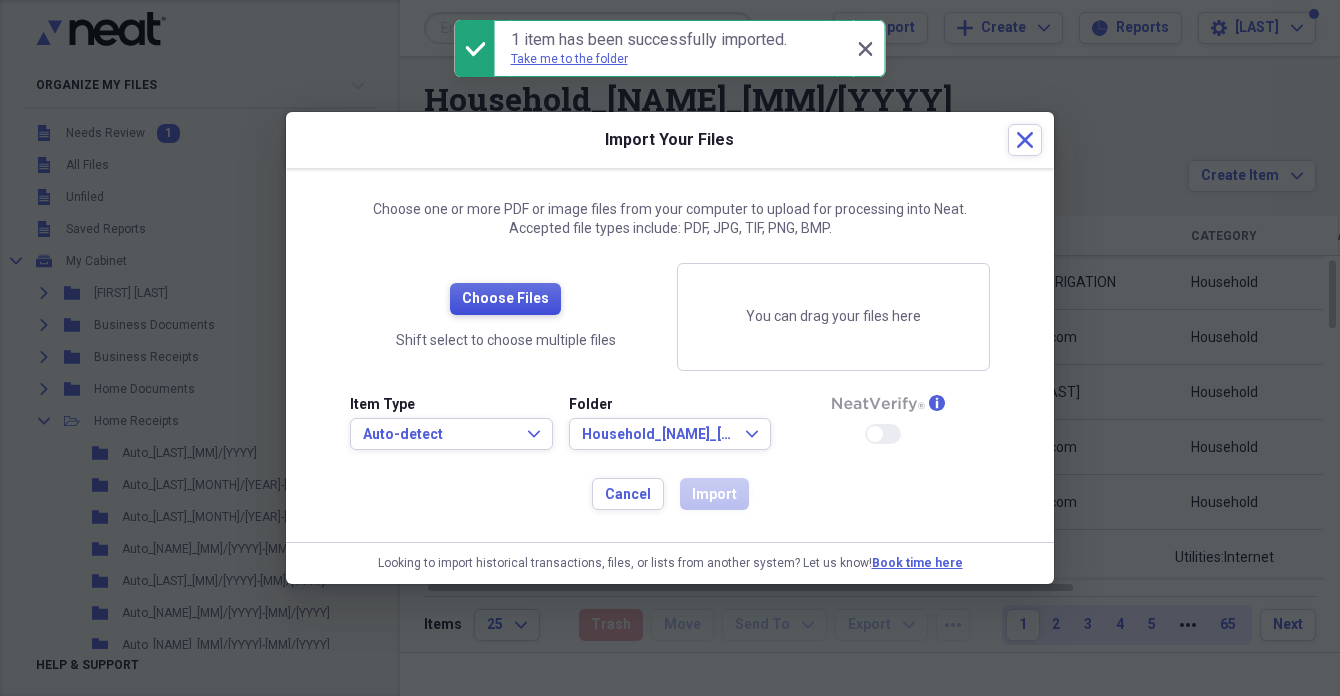 click on "Choose Files" at bounding box center [505, 299] 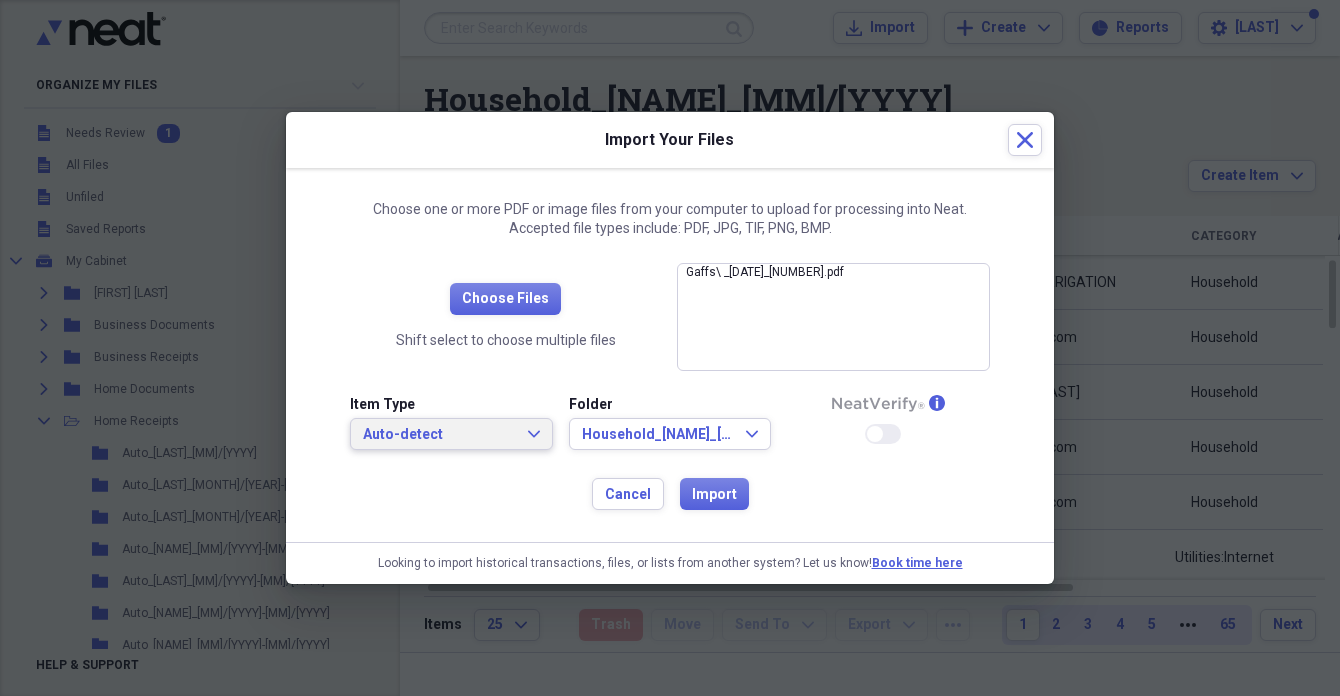 click on "Auto-detect" at bounding box center [439, 435] 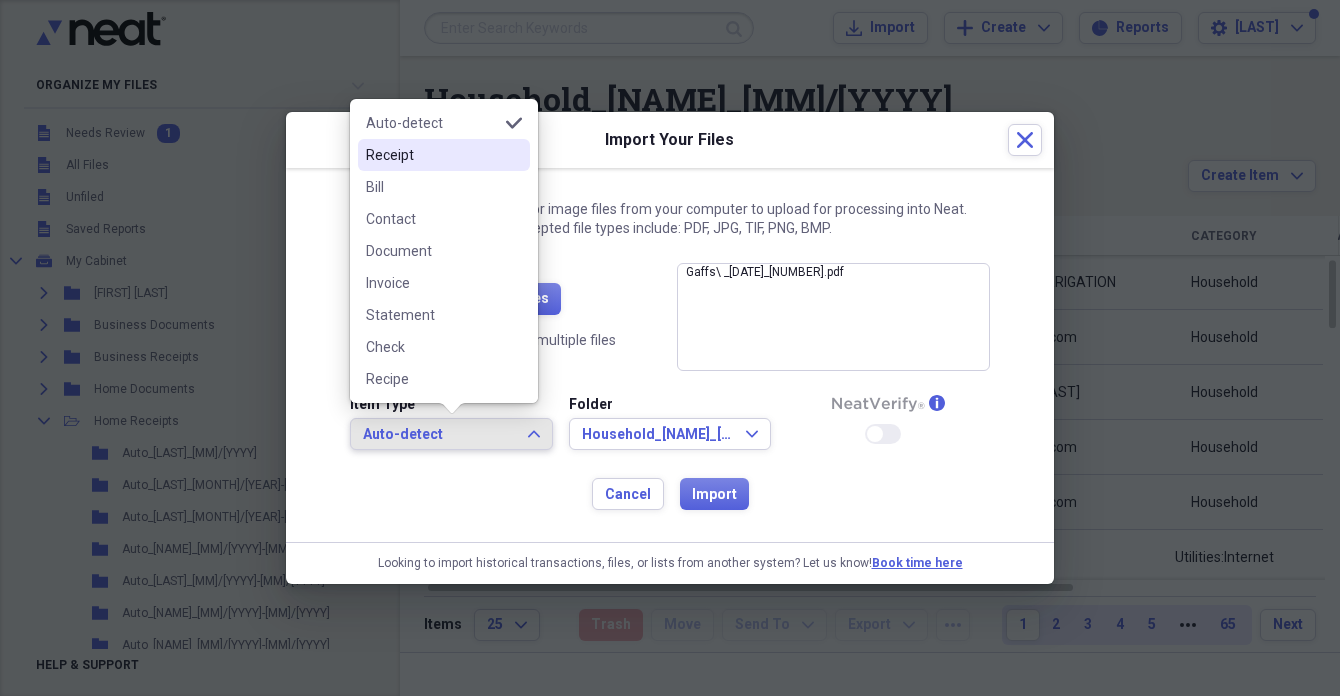 click on "Receipt" at bounding box center [444, 155] 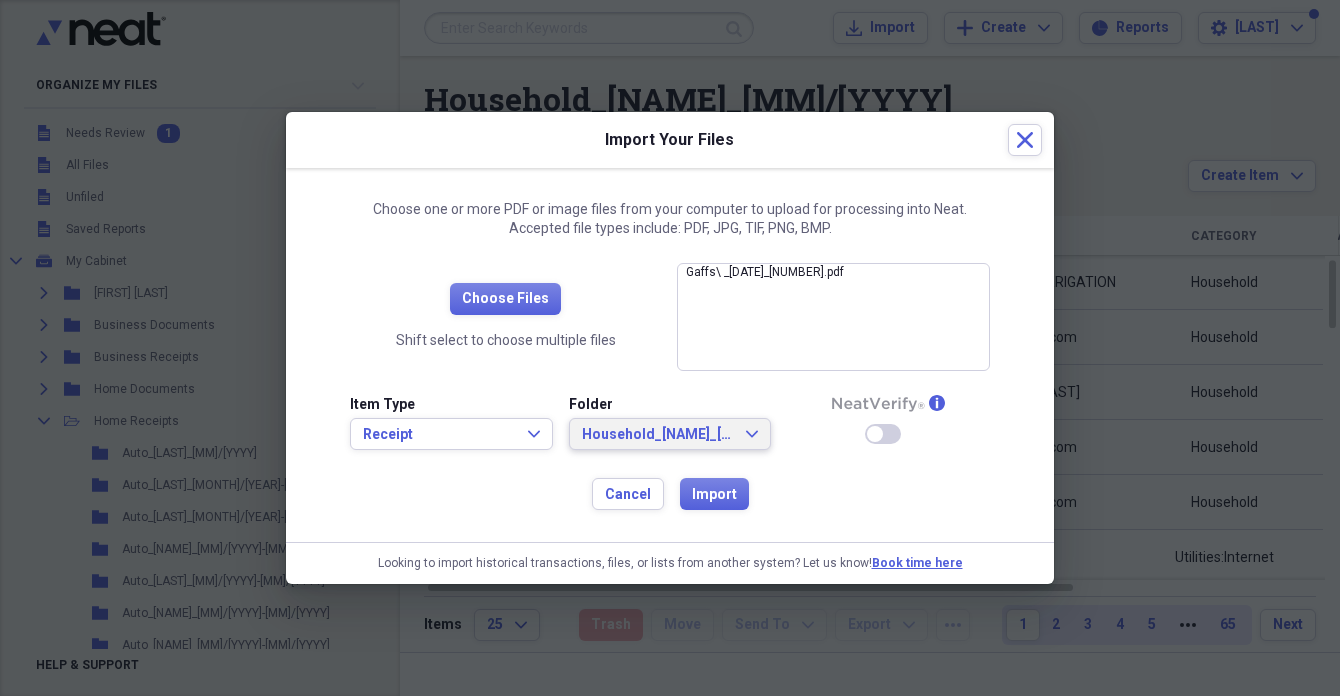 click on "Household_[NAME]_[MM]/[YYYY]" at bounding box center [658, 435] 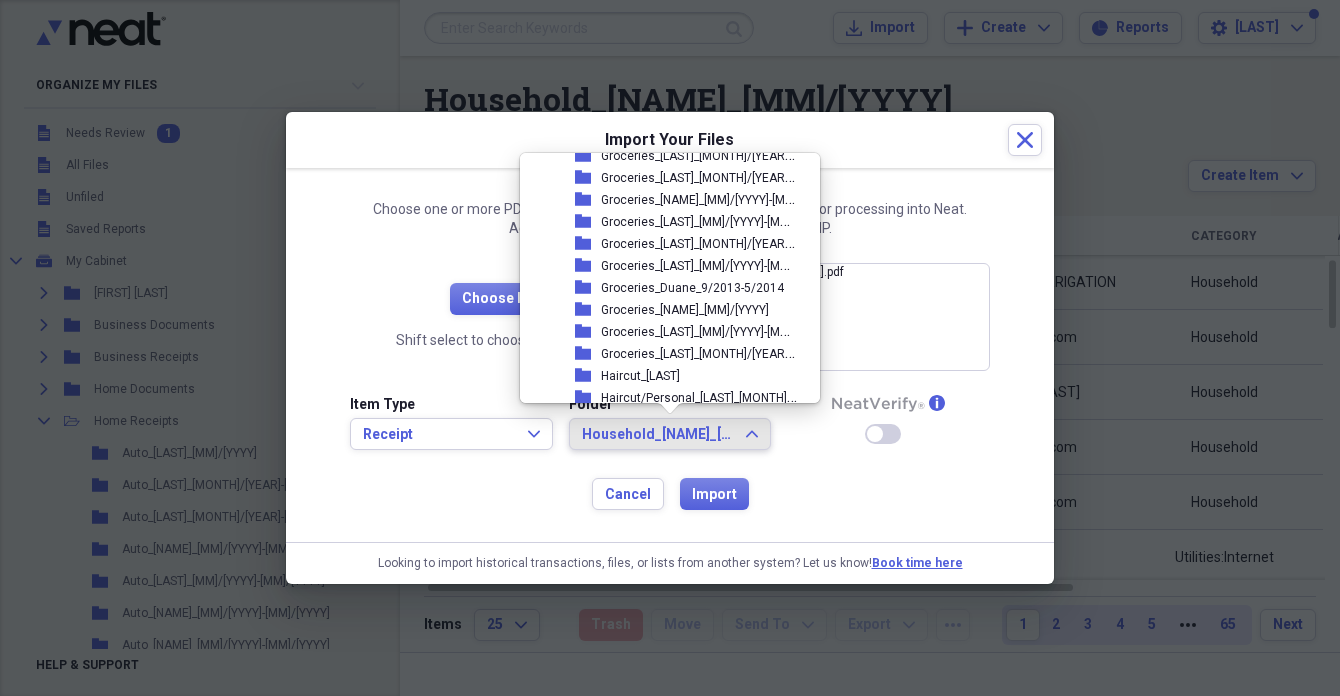 scroll, scrollTop: 1656, scrollLeft: 0, axis: vertical 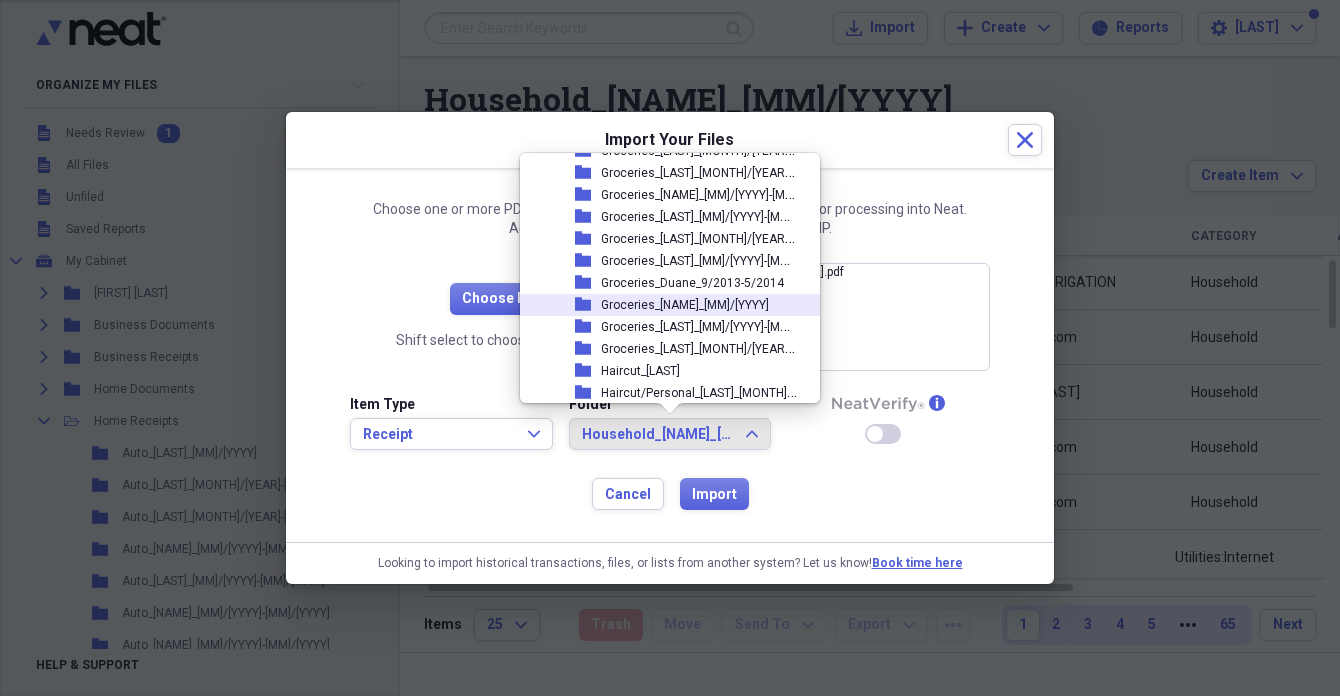 click on "Groceries_[NAME]_[MM]/[YYYY]" at bounding box center (685, 305) 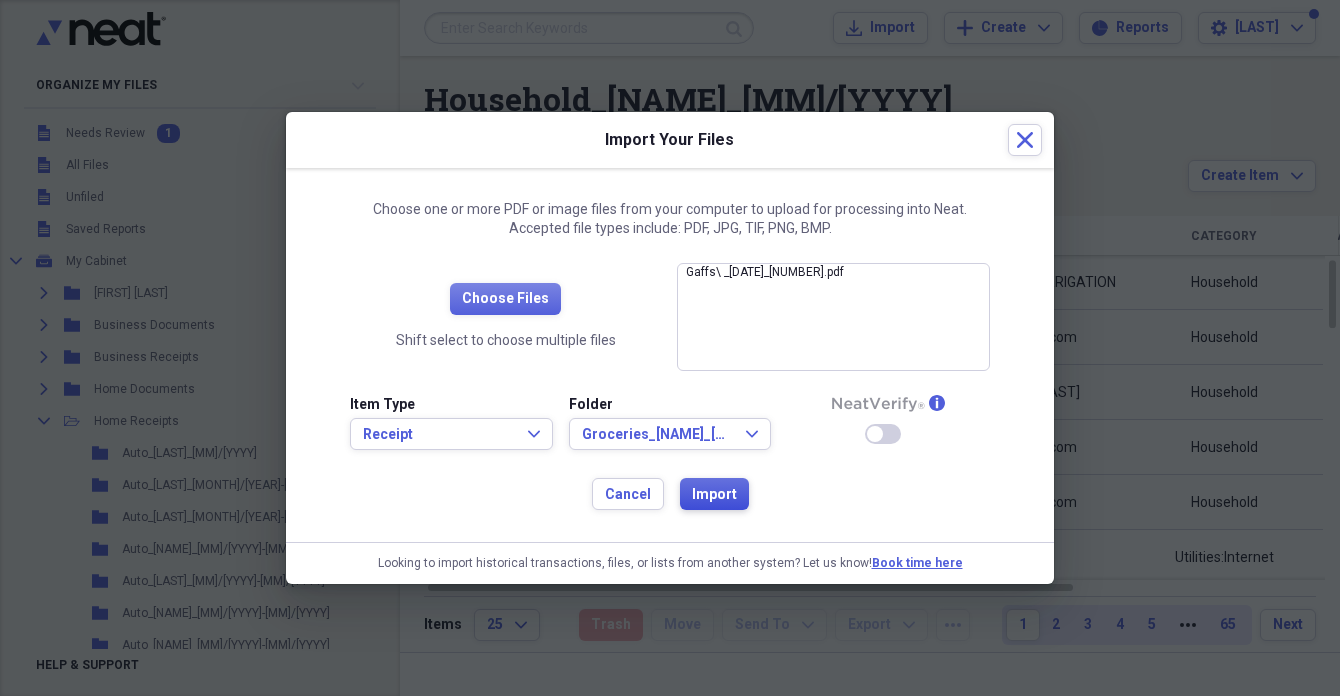 click on "Import" at bounding box center [714, 495] 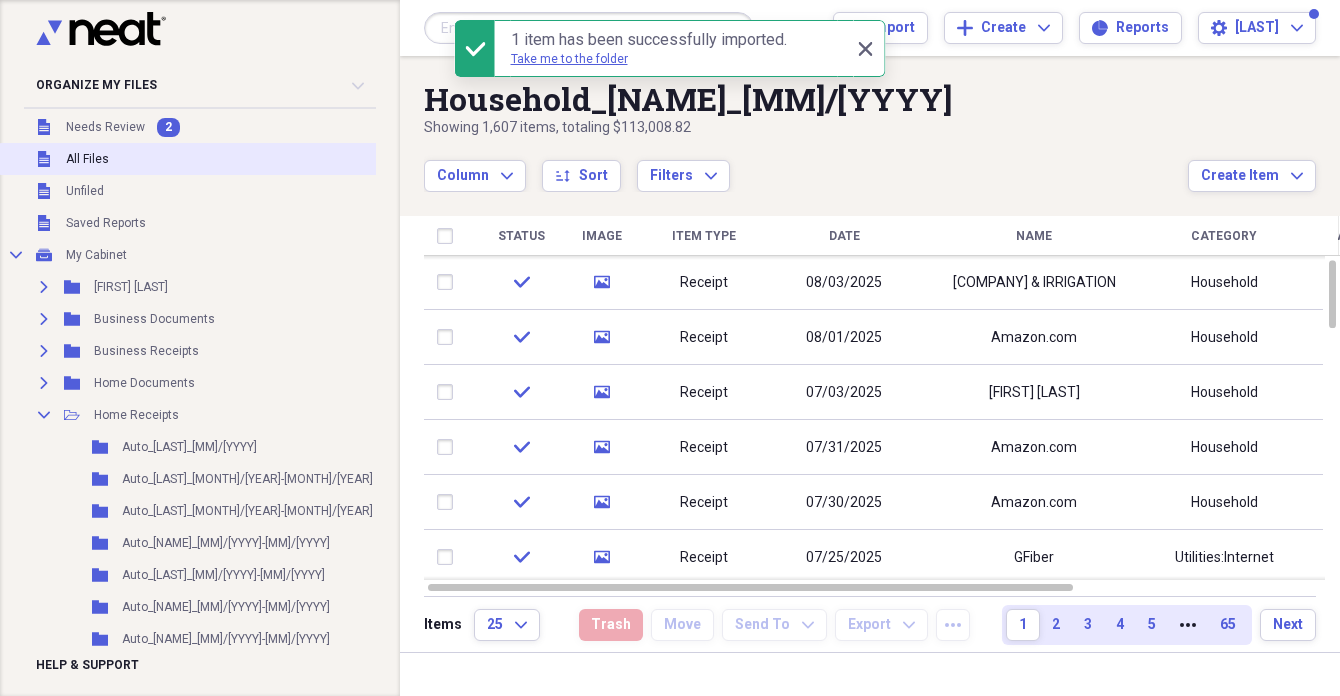 scroll, scrollTop: 6, scrollLeft: -1, axis: both 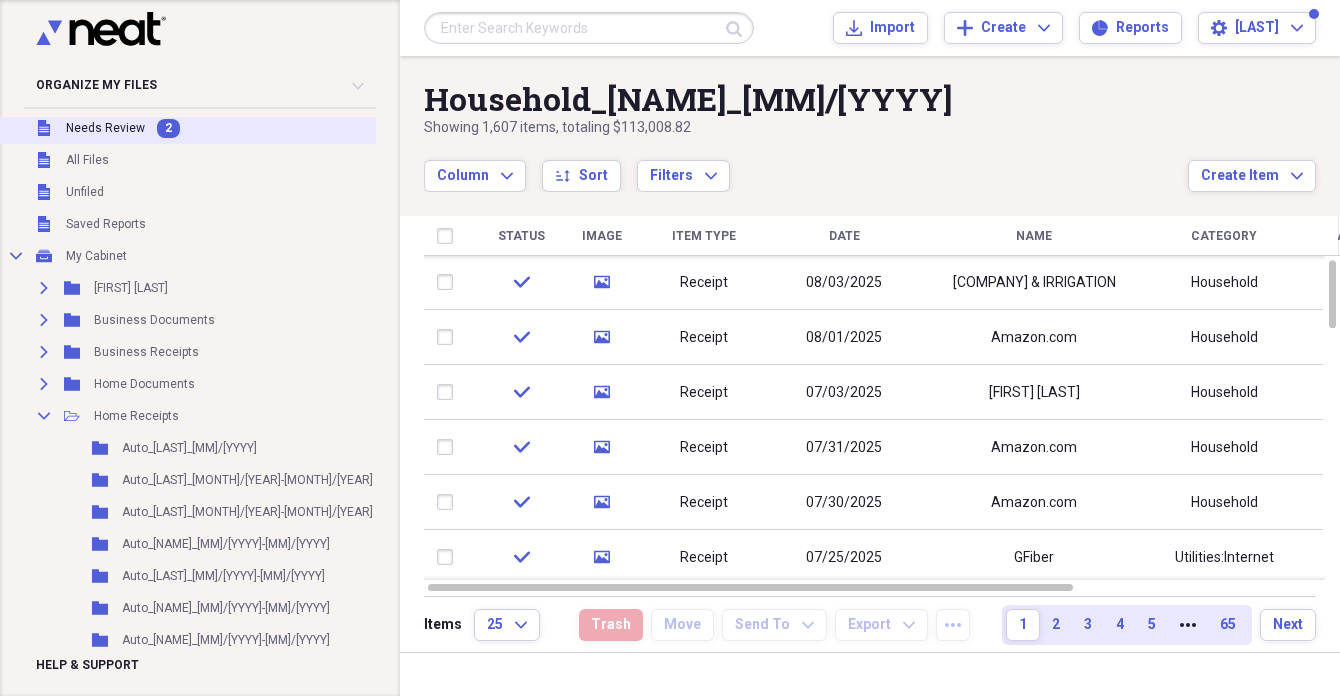 click on "Needs Review" at bounding box center (105, 128) 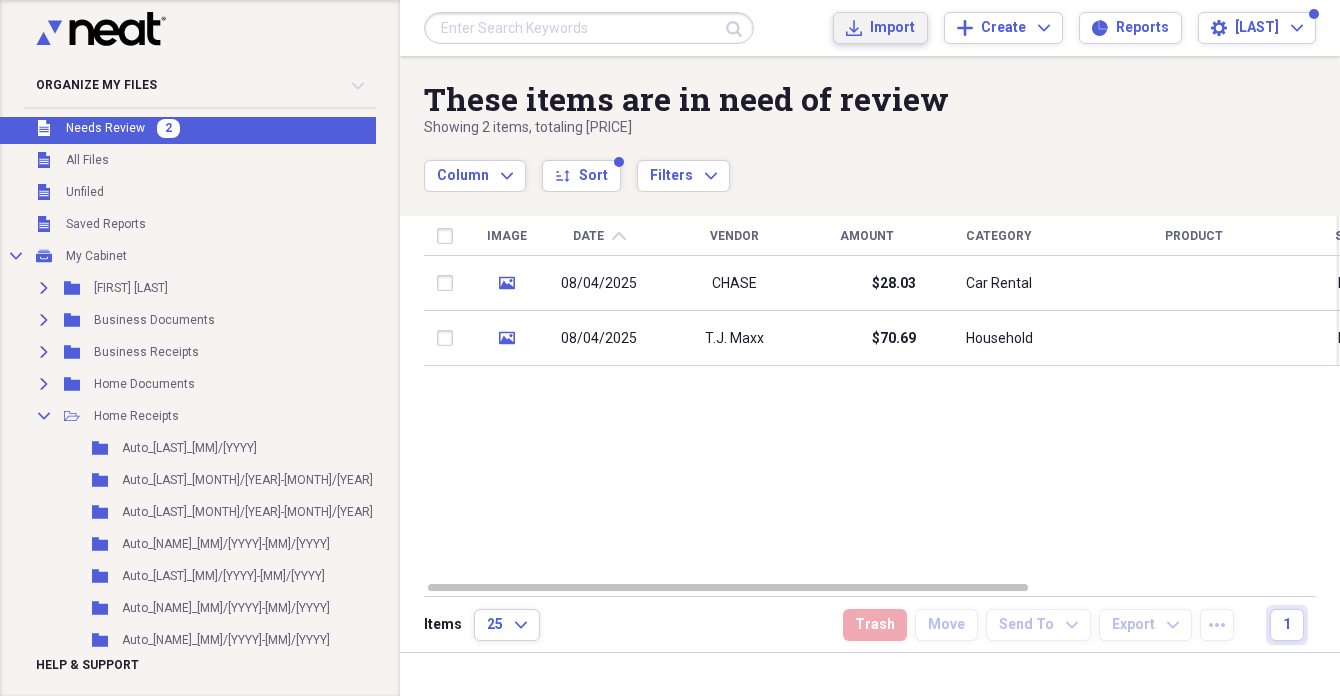 click on "Import" at bounding box center (892, 28) 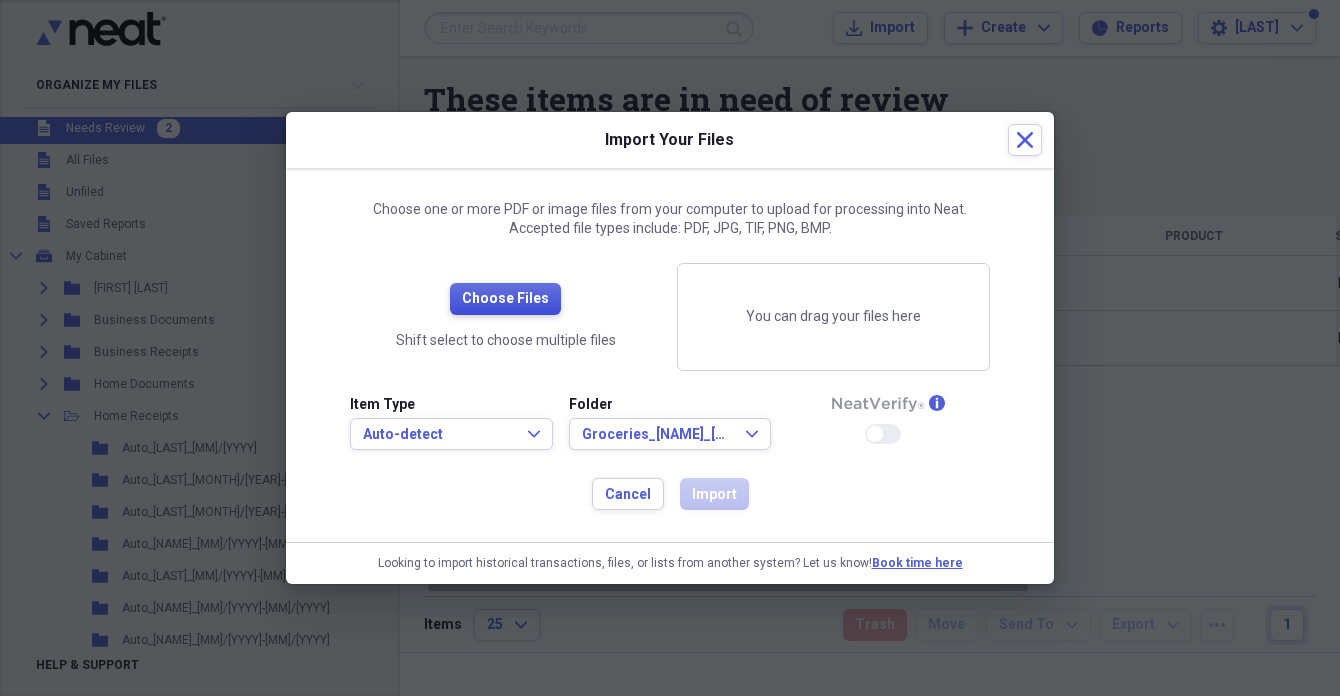 click on "Choose Files" at bounding box center (505, 299) 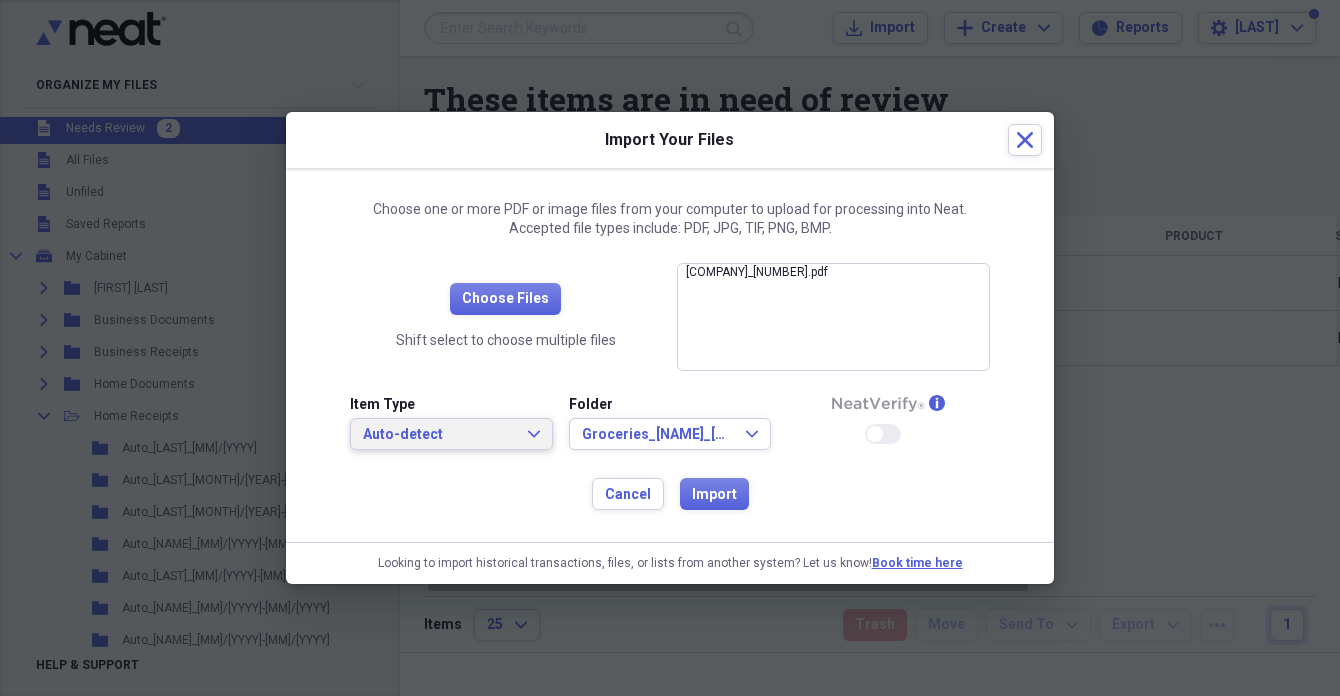 click on "Auto-detect" at bounding box center (439, 435) 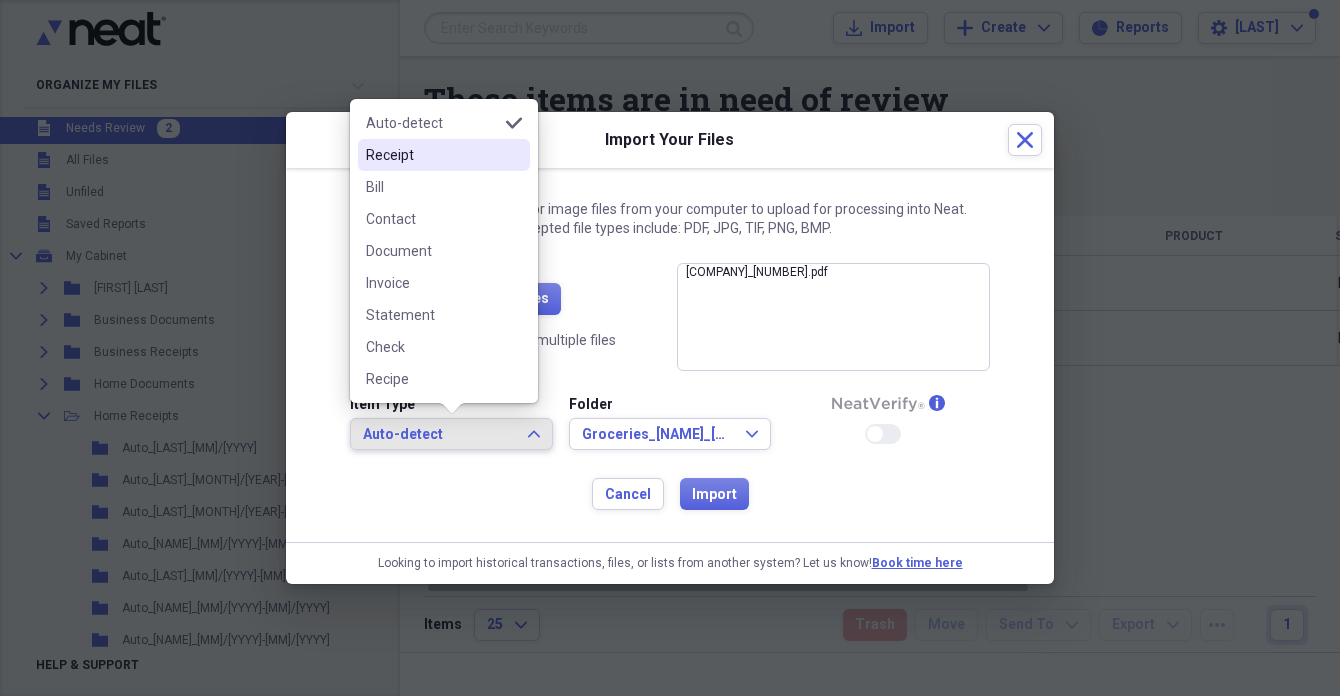 click on "Receipt" at bounding box center (432, 155) 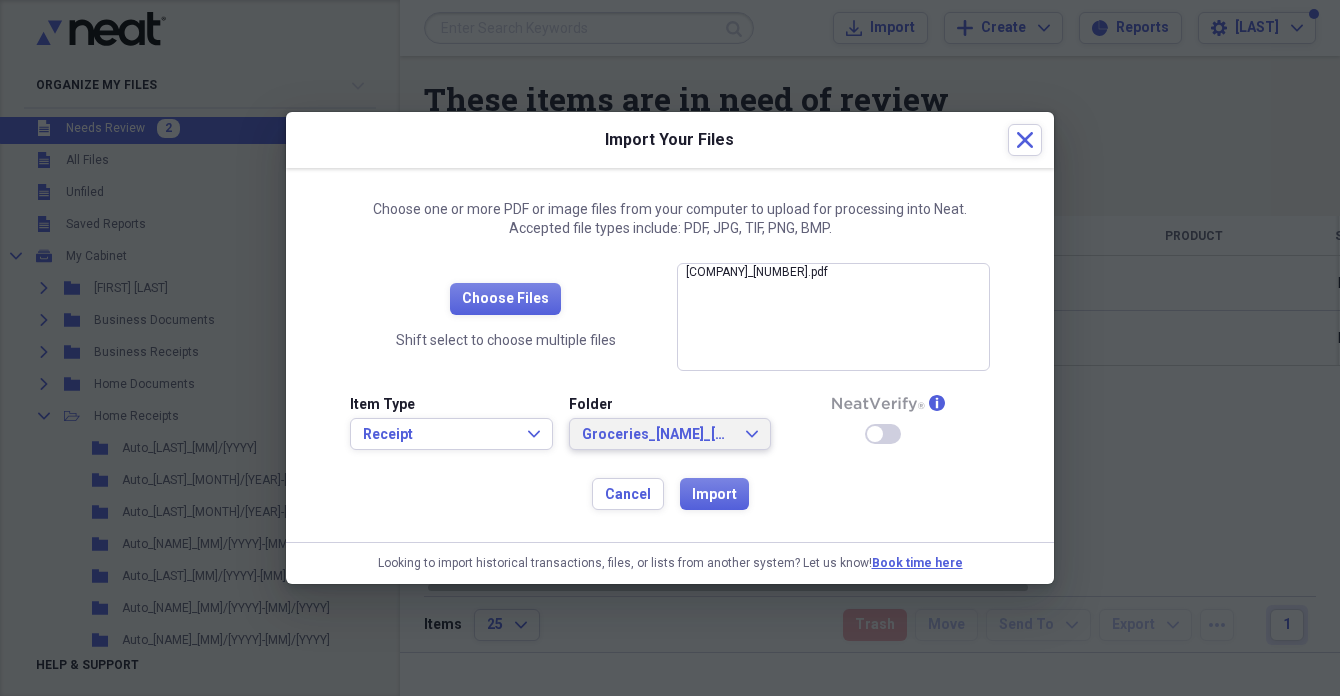 click on "Groceries_[NAME]_[MM]/[YYYY]" at bounding box center [658, 435] 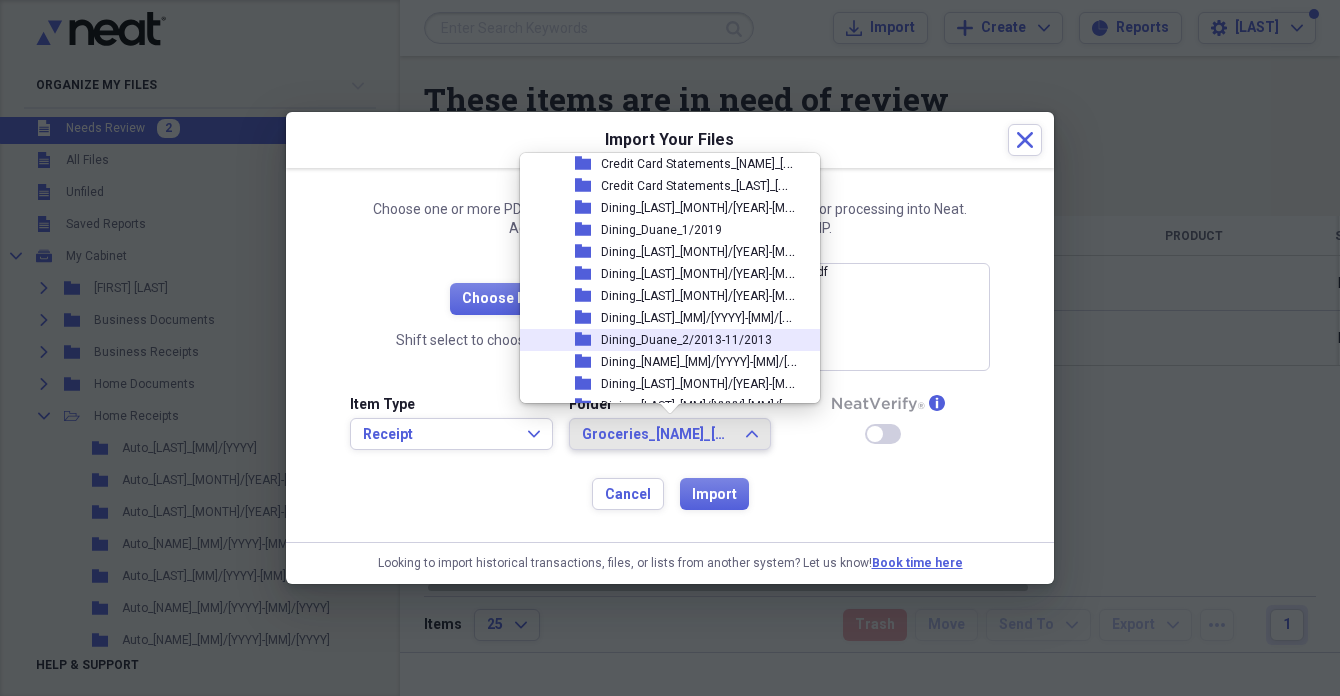scroll, scrollTop: 852, scrollLeft: 0, axis: vertical 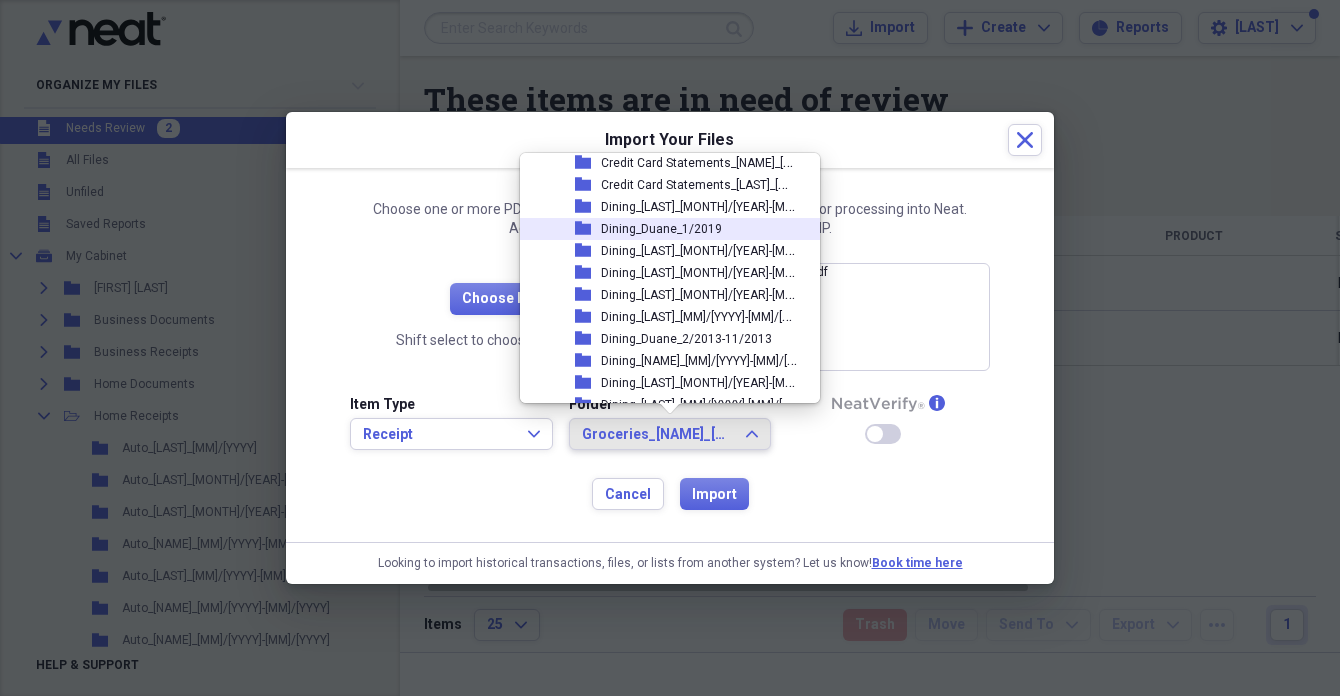 click on "Dining_Duane_1/2019" at bounding box center [661, 229] 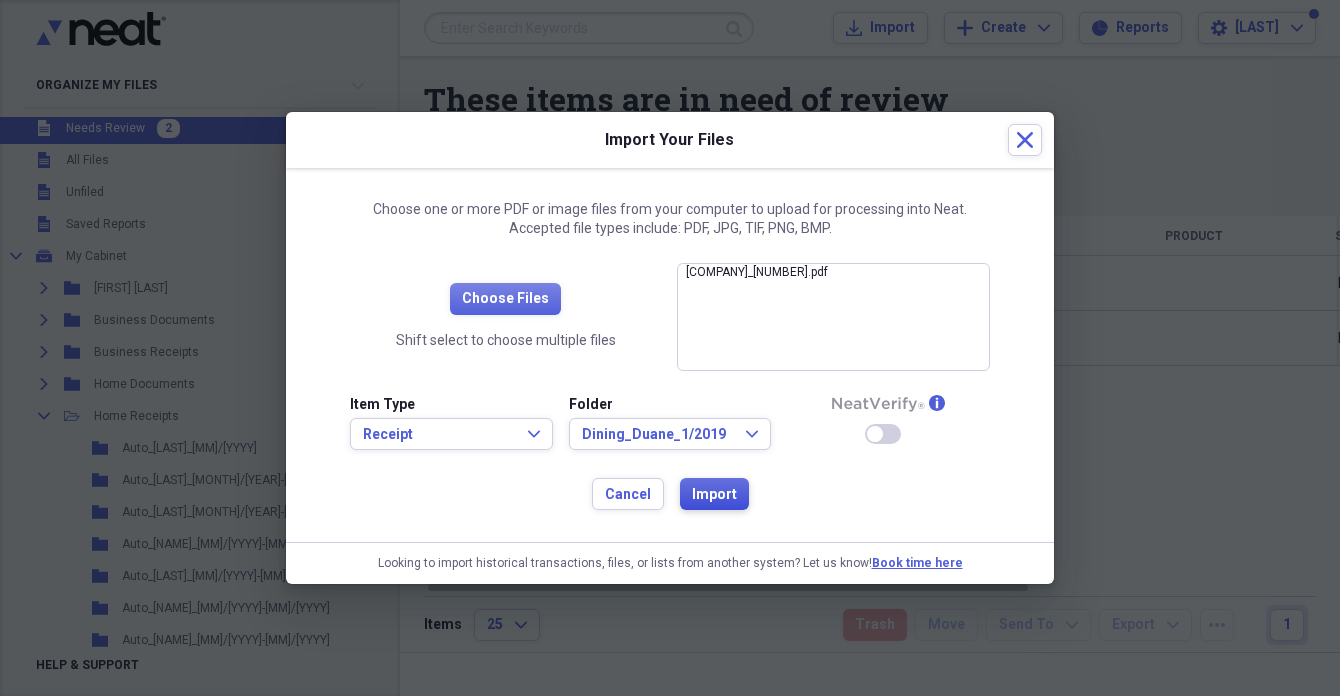 click on "Import" at bounding box center (714, 495) 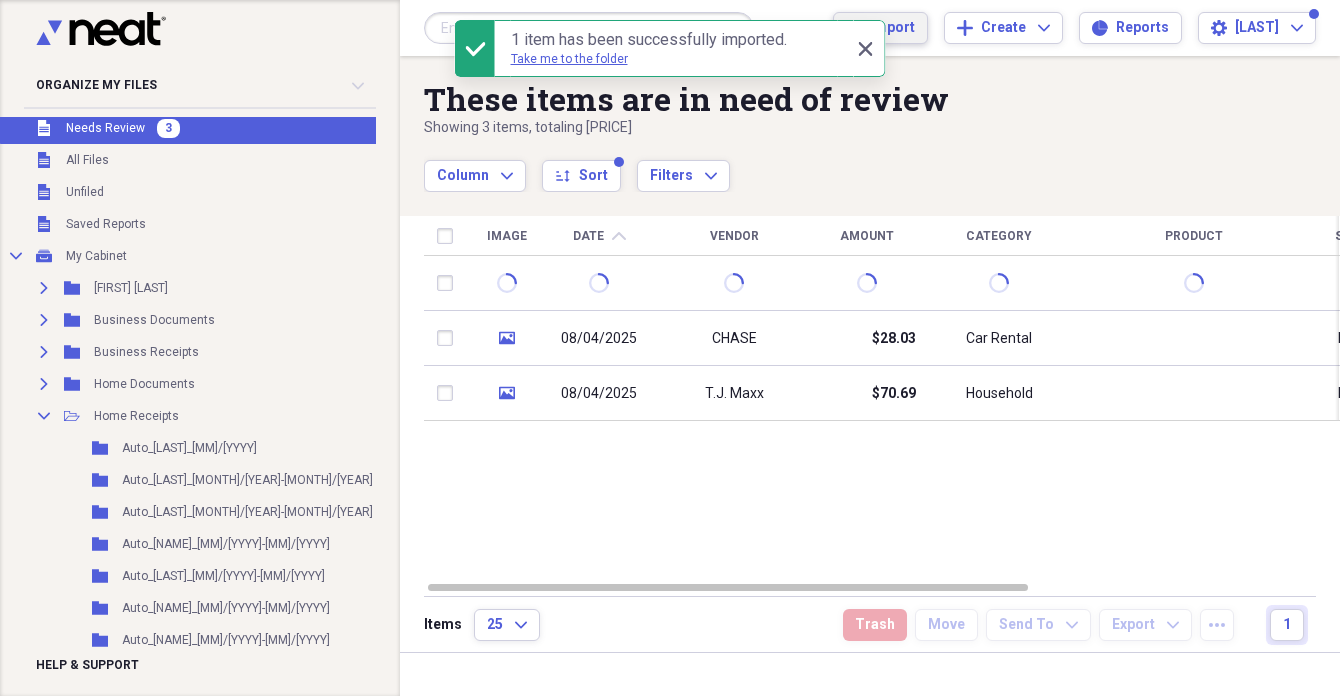 click on "Import" at bounding box center (892, 28) 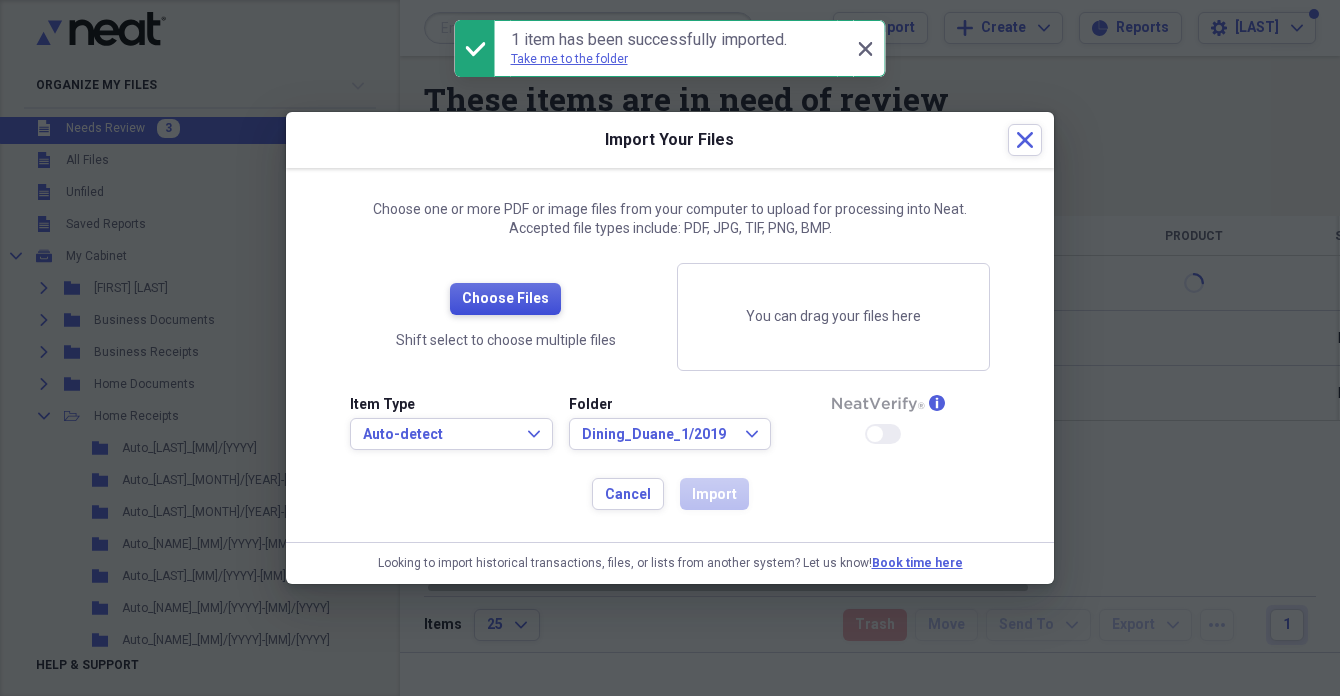 click on "Choose Files" at bounding box center [505, 299] 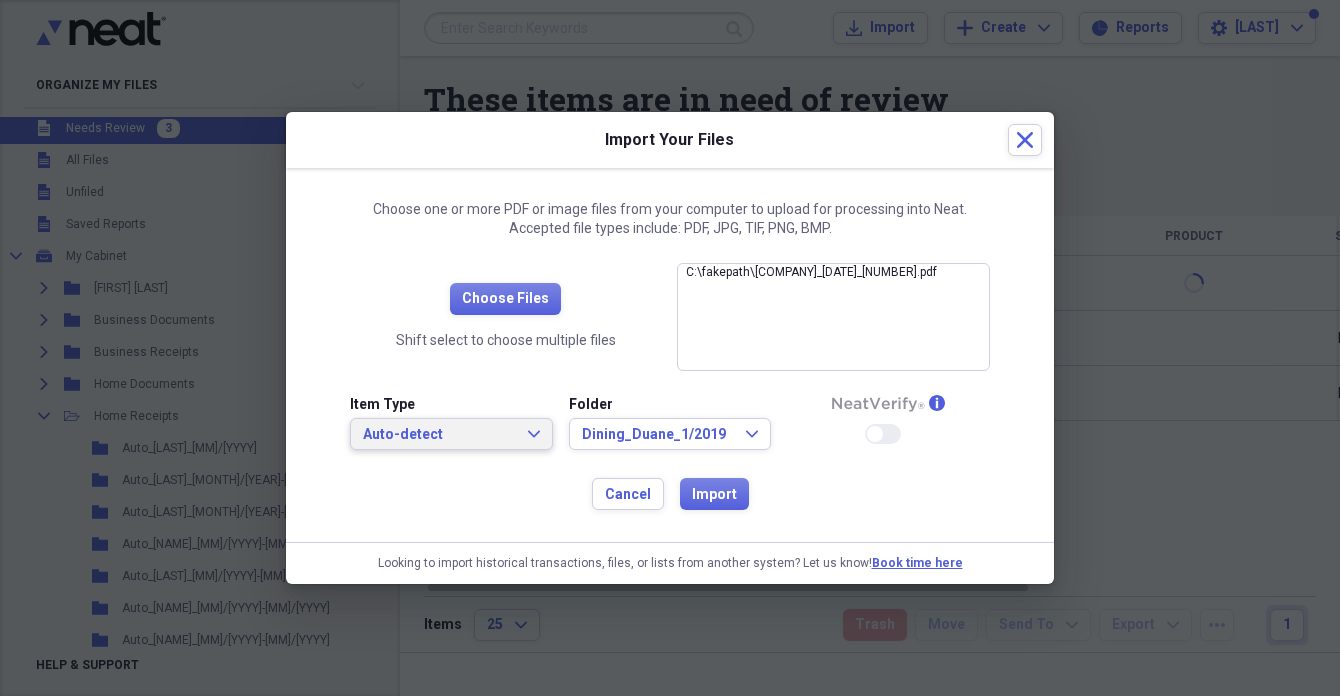 click on "Auto-detect" at bounding box center (439, 435) 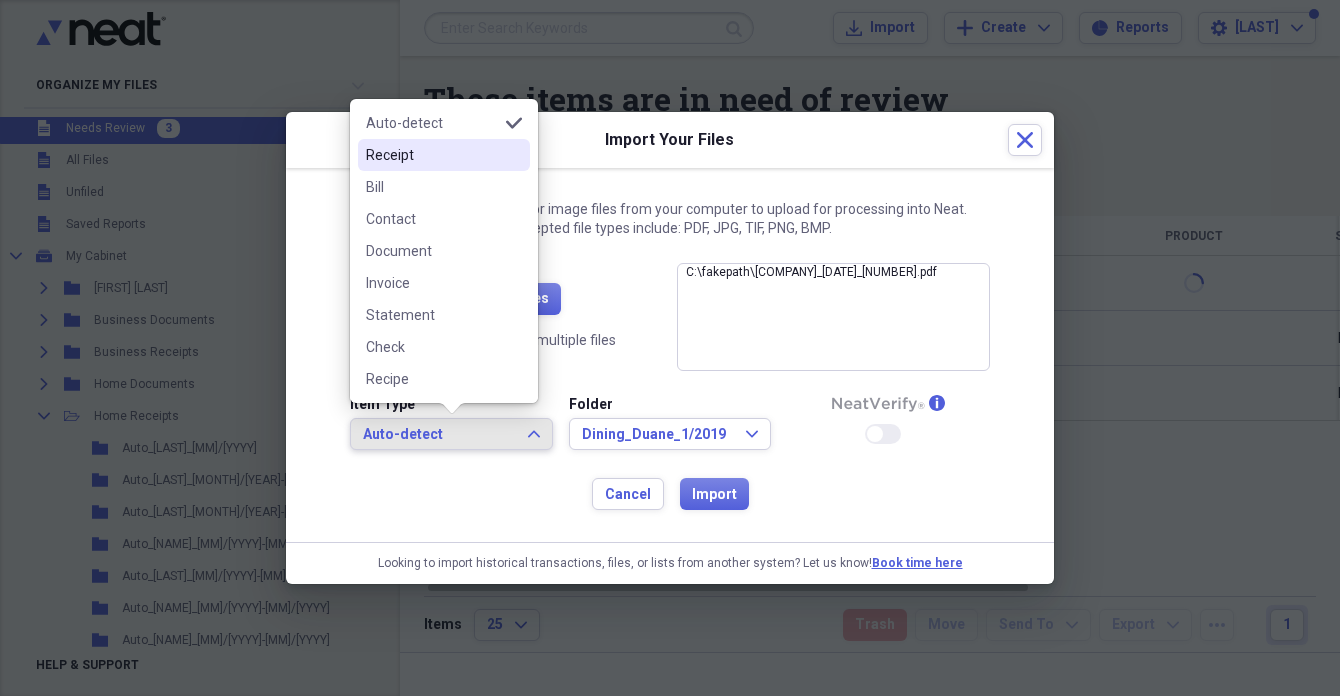 drag, startPoint x: 407, startPoint y: 158, endPoint x: 439, endPoint y: 200, distance: 52.801514 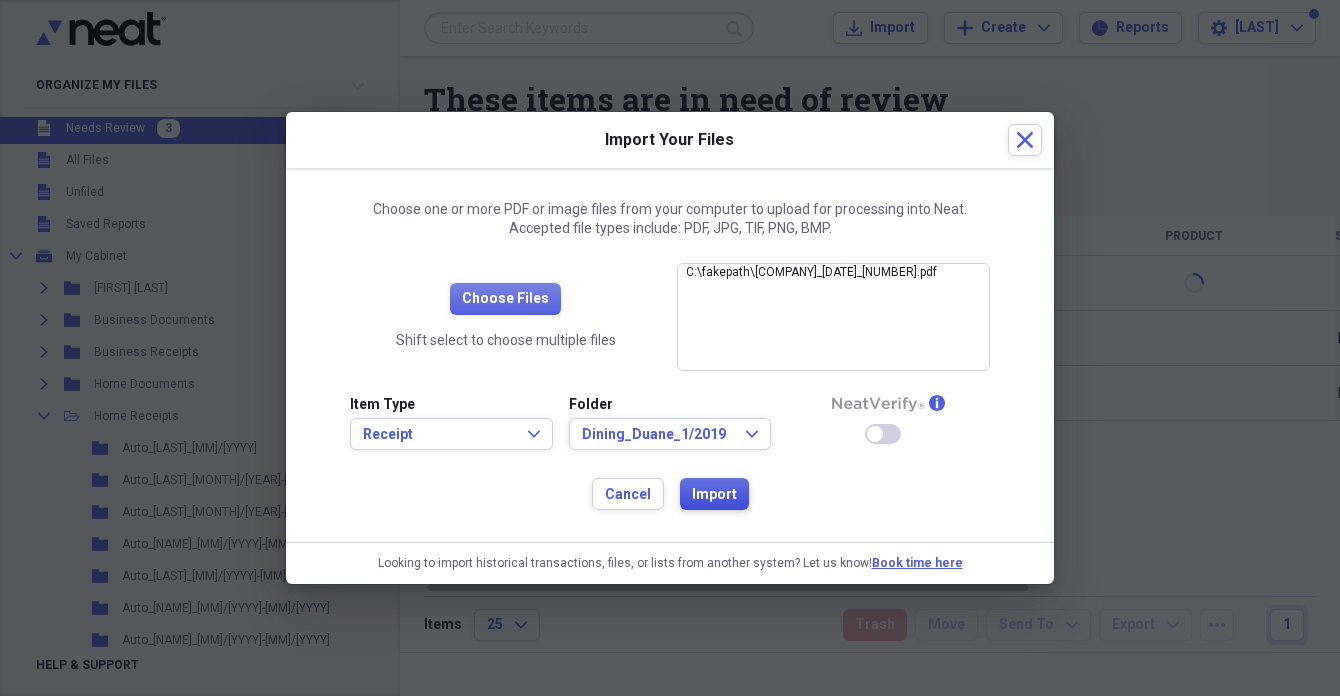 click on "Import" at bounding box center (714, 495) 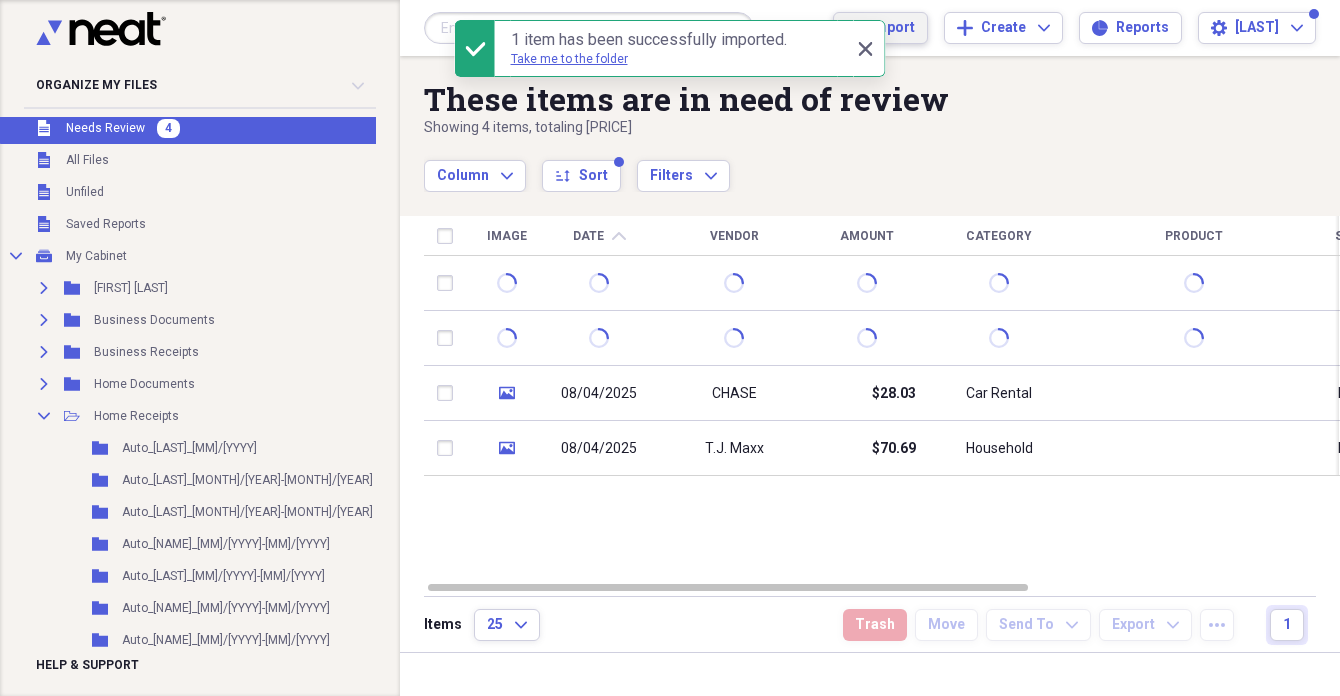 click on "Import" at bounding box center [892, 28] 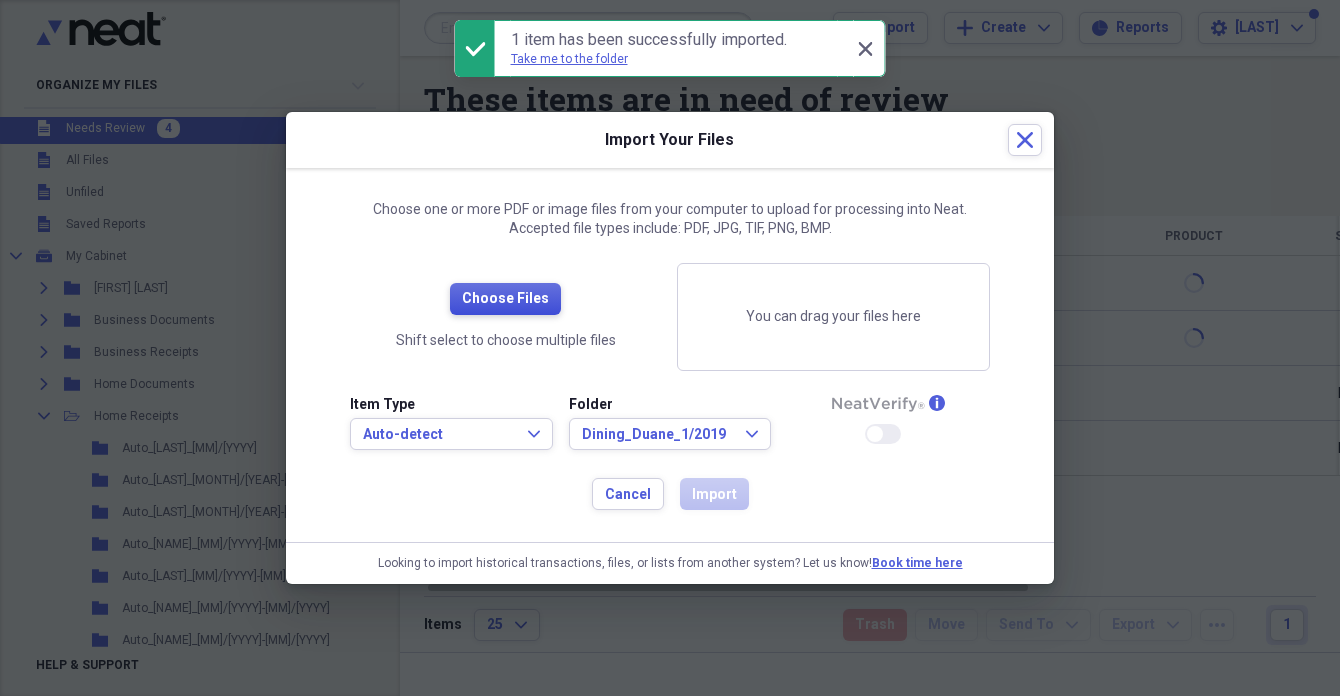 click on "Choose Files" at bounding box center [505, 299] 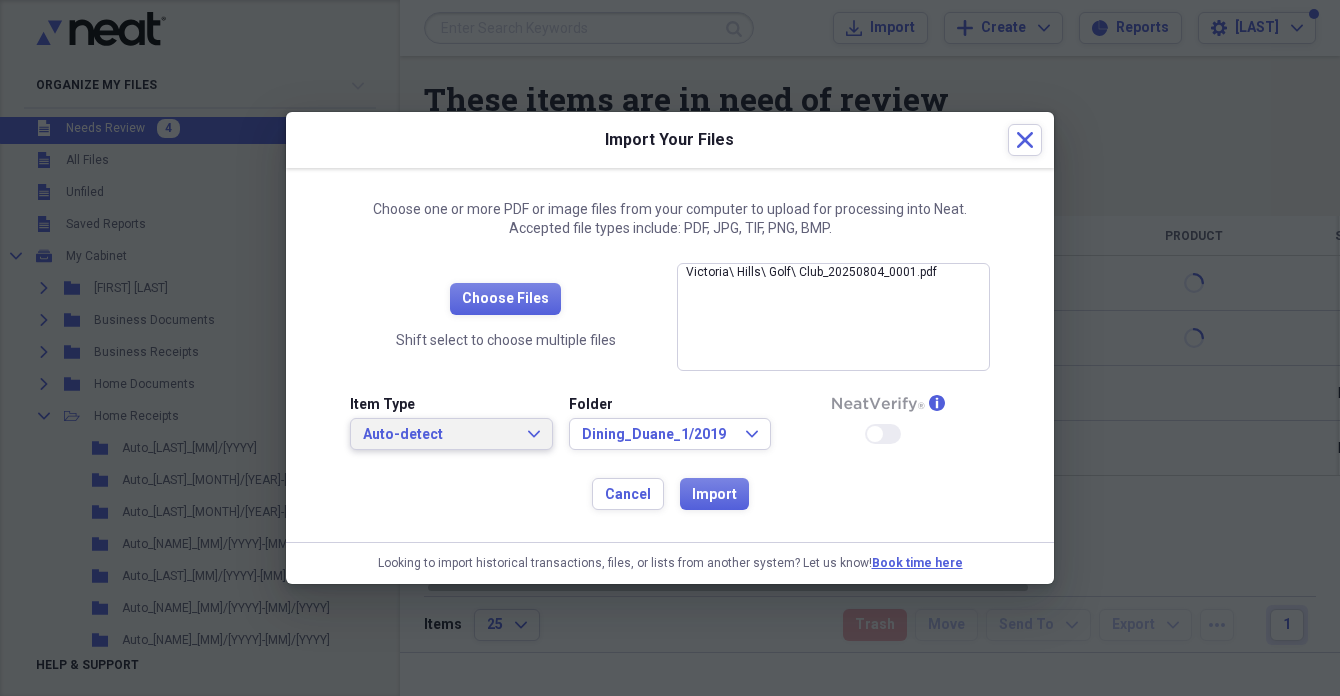 click on "Auto-detect" at bounding box center (439, 435) 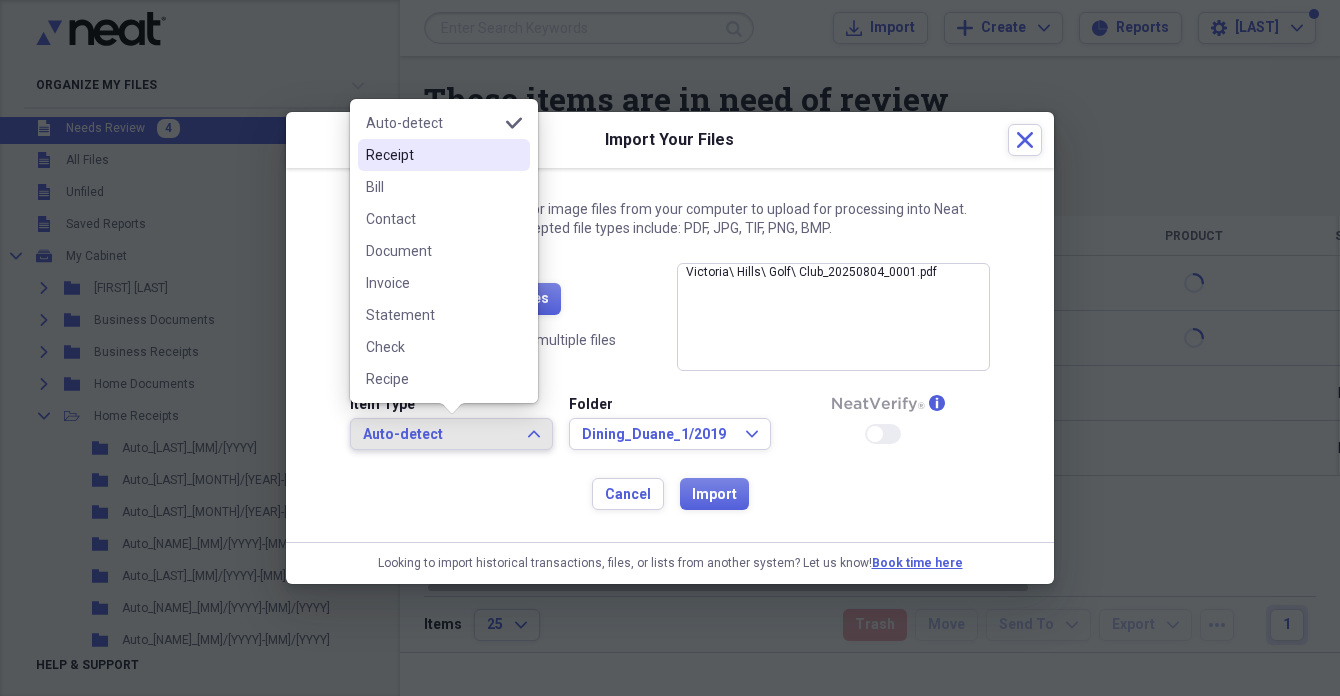 click on "Receipt" at bounding box center [432, 155] 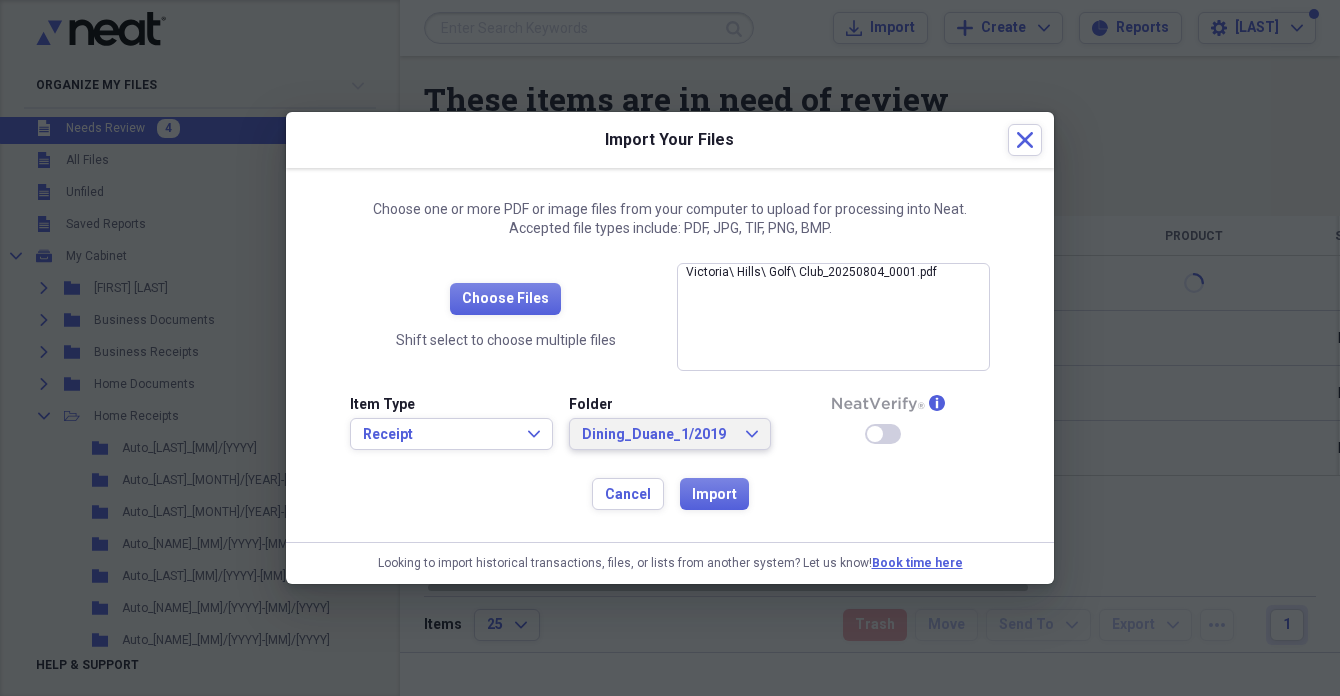 click on "Dining_Duane_1/2019" at bounding box center [658, 435] 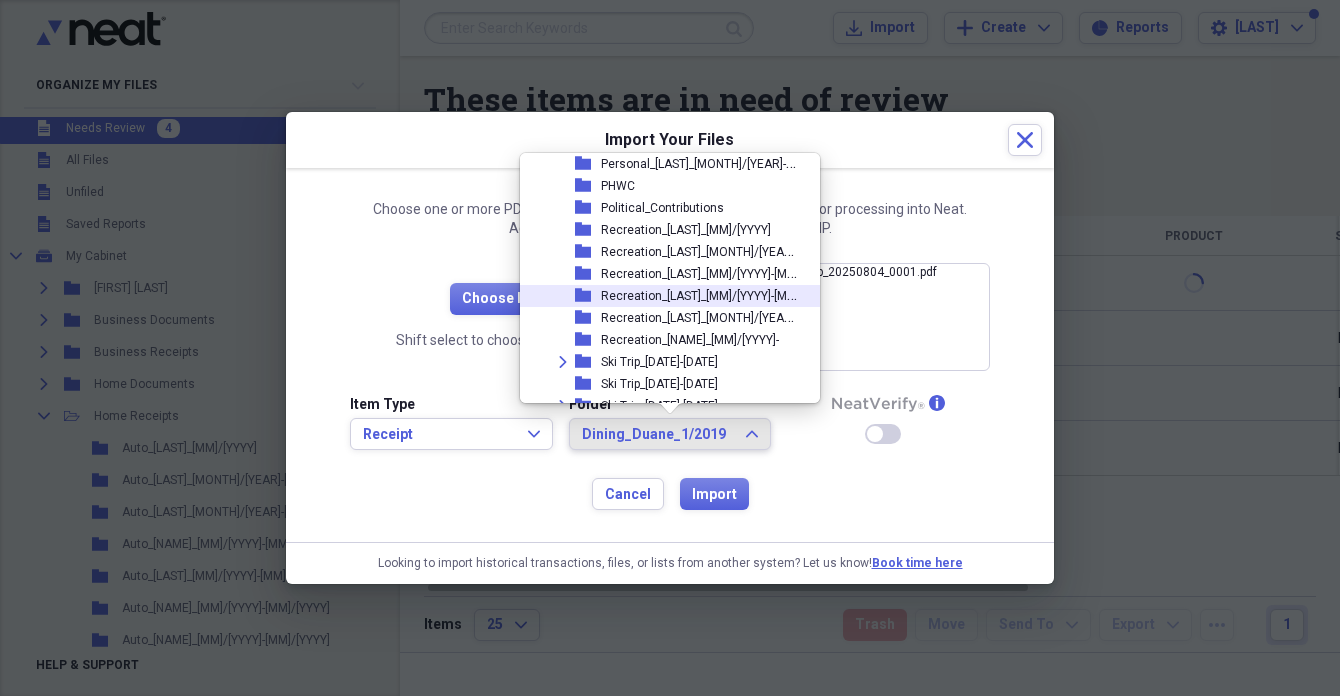 scroll, scrollTop: 2932, scrollLeft: 0, axis: vertical 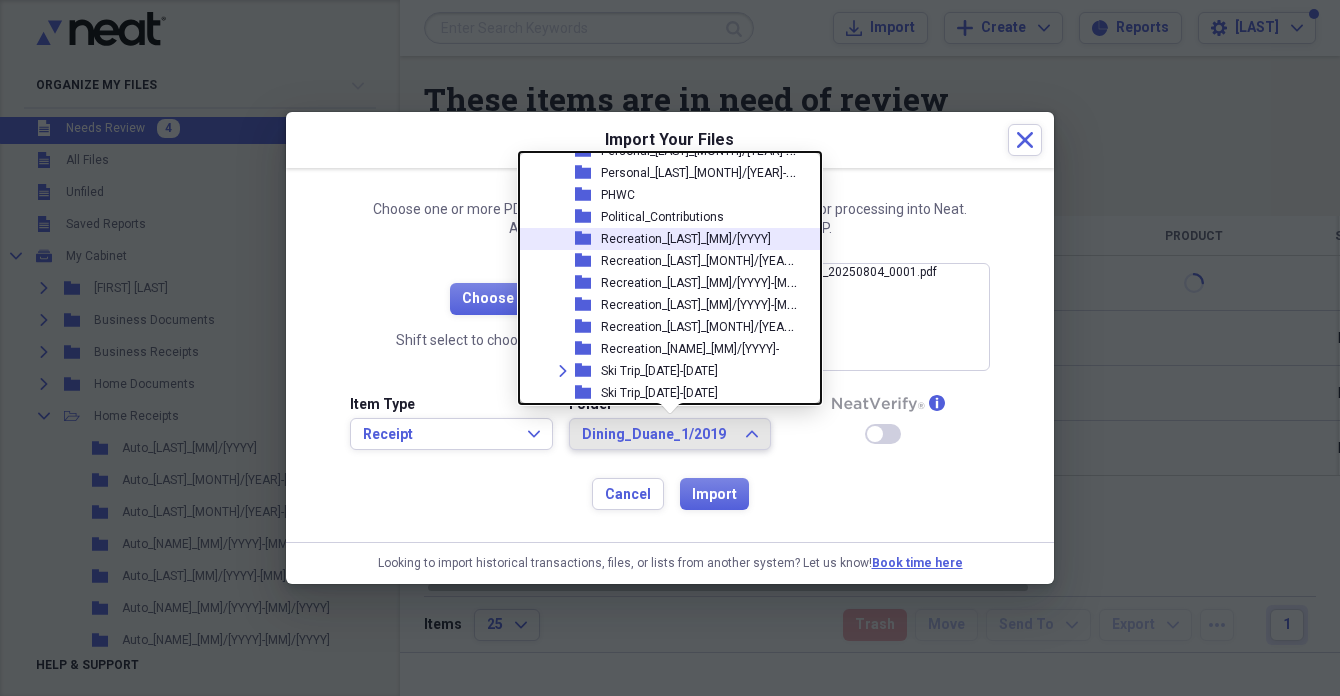 click on "Recreation_[LAST]_[MM]/[YYYY]" at bounding box center (686, 239) 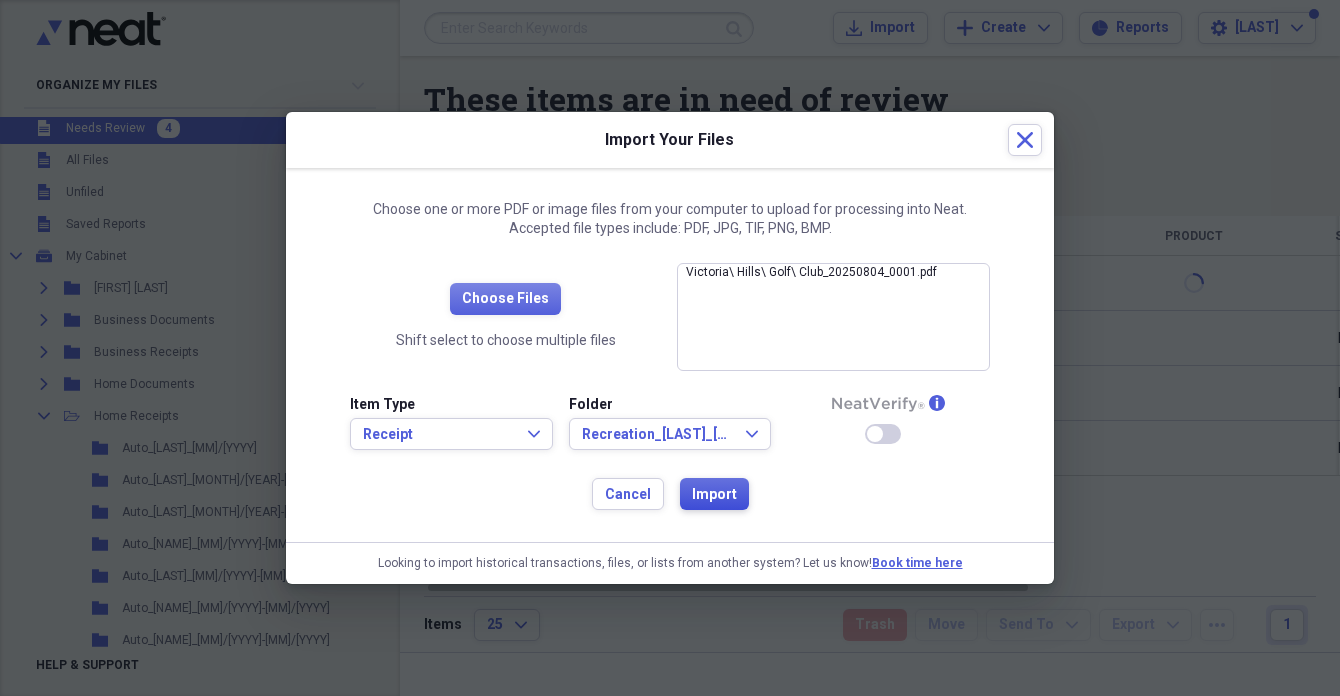 click on "Import" at bounding box center [714, 495] 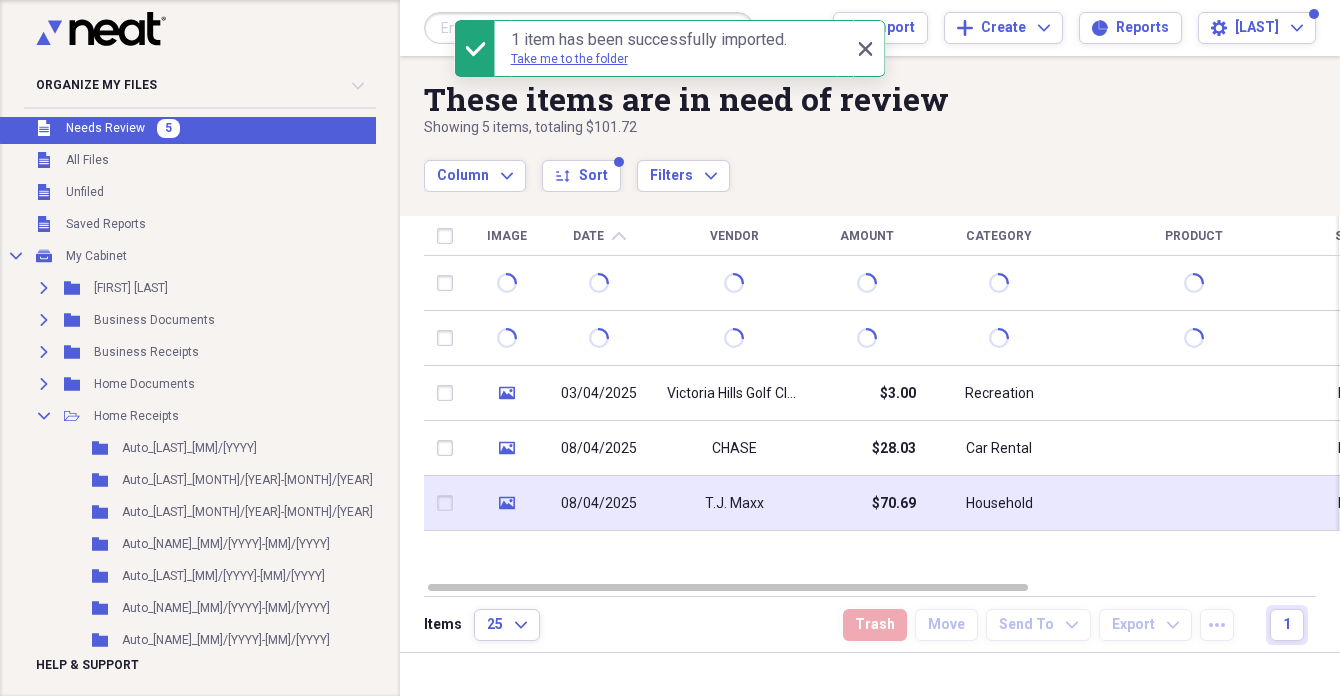 click on "08/04/2025" at bounding box center [599, 504] 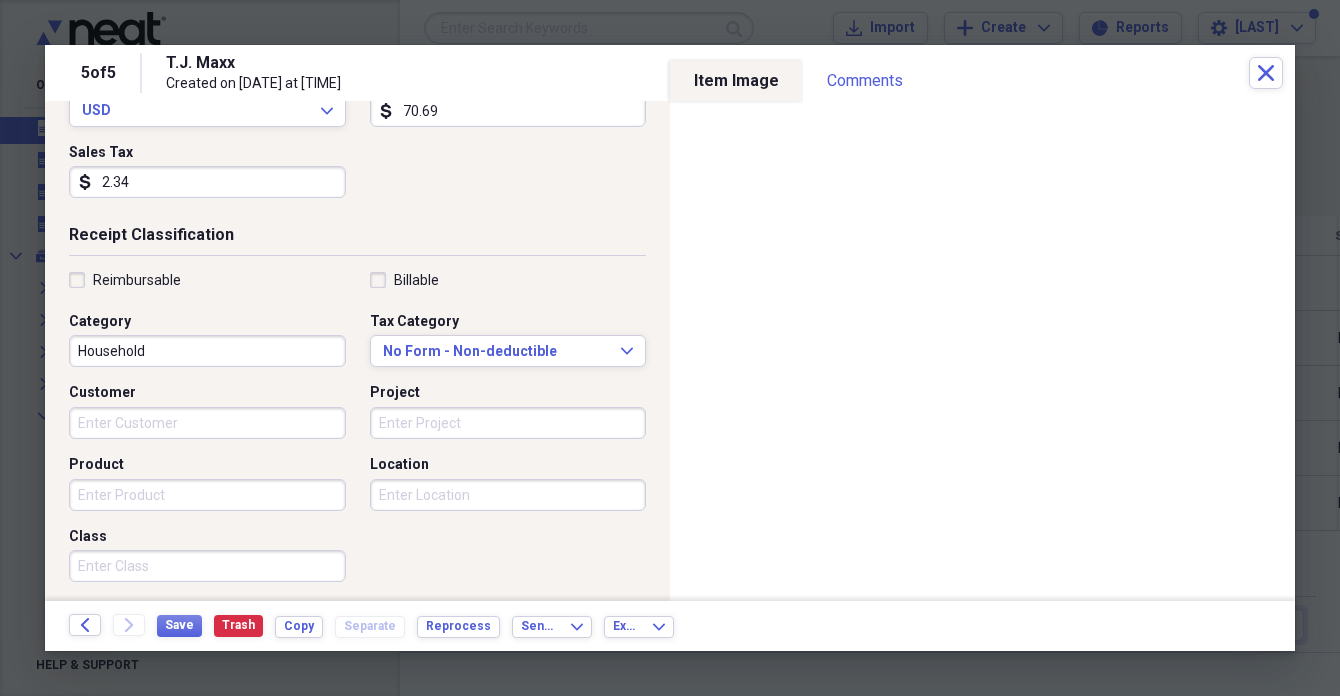 scroll, scrollTop: 336, scrollLeft: 0, axis: vertical 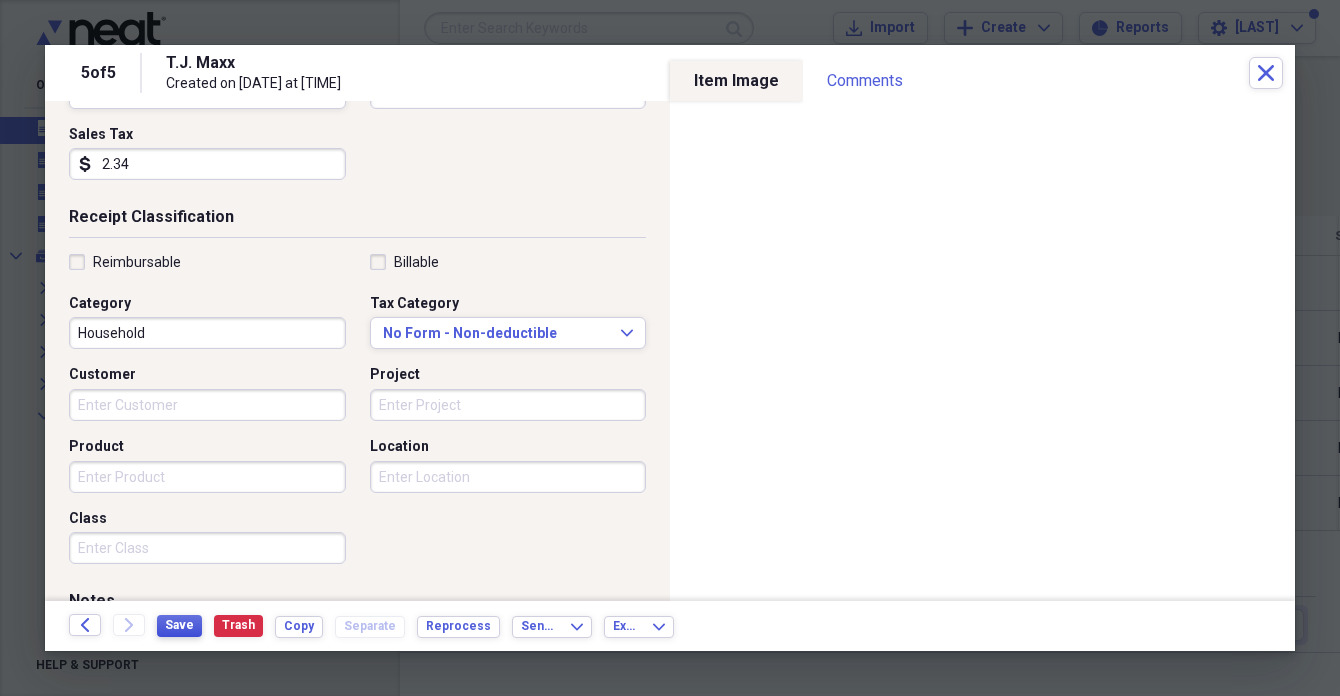 click on "Save" at bounding box center (179, 625) 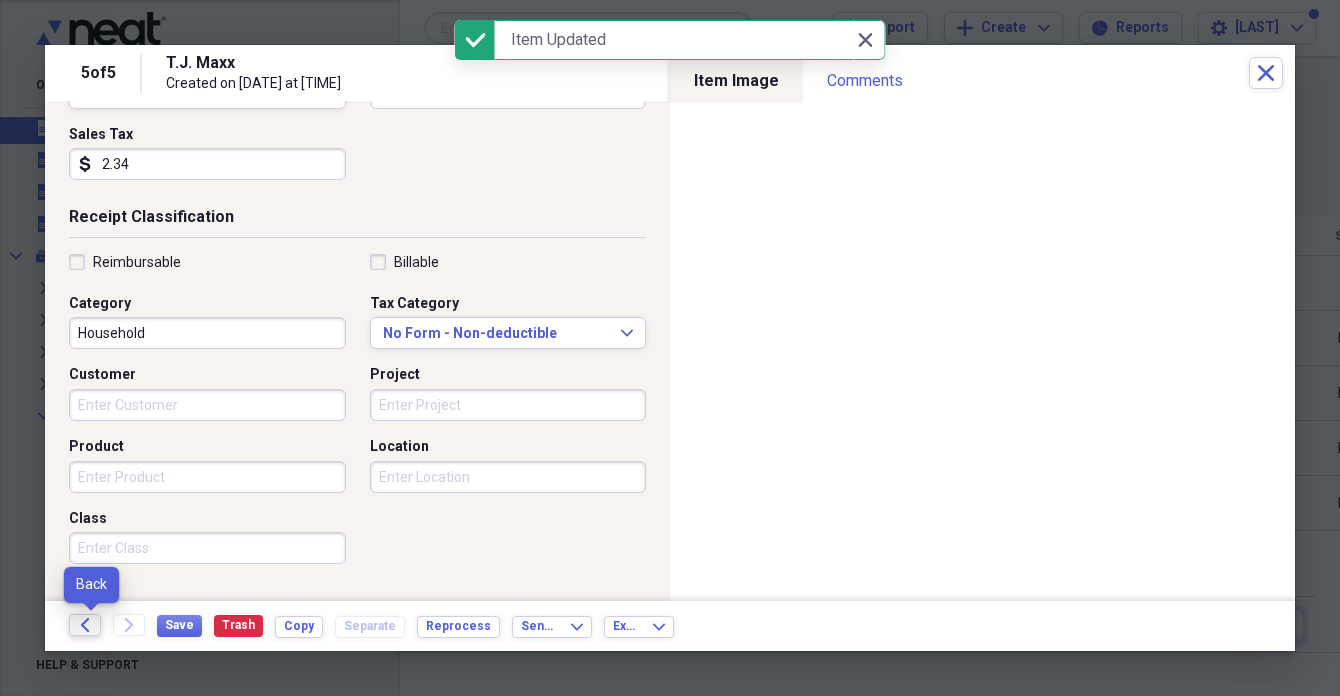 click on "Back" 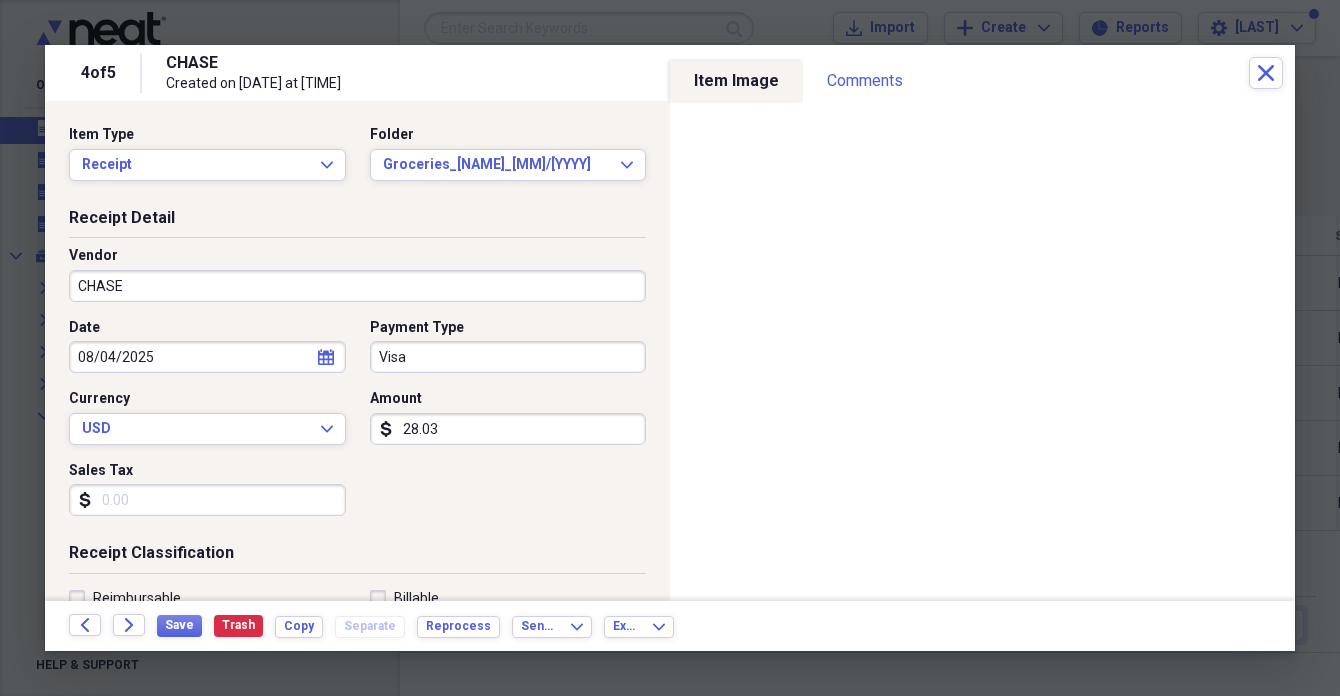 click on "CHASE" at bounding box center (357, 286) 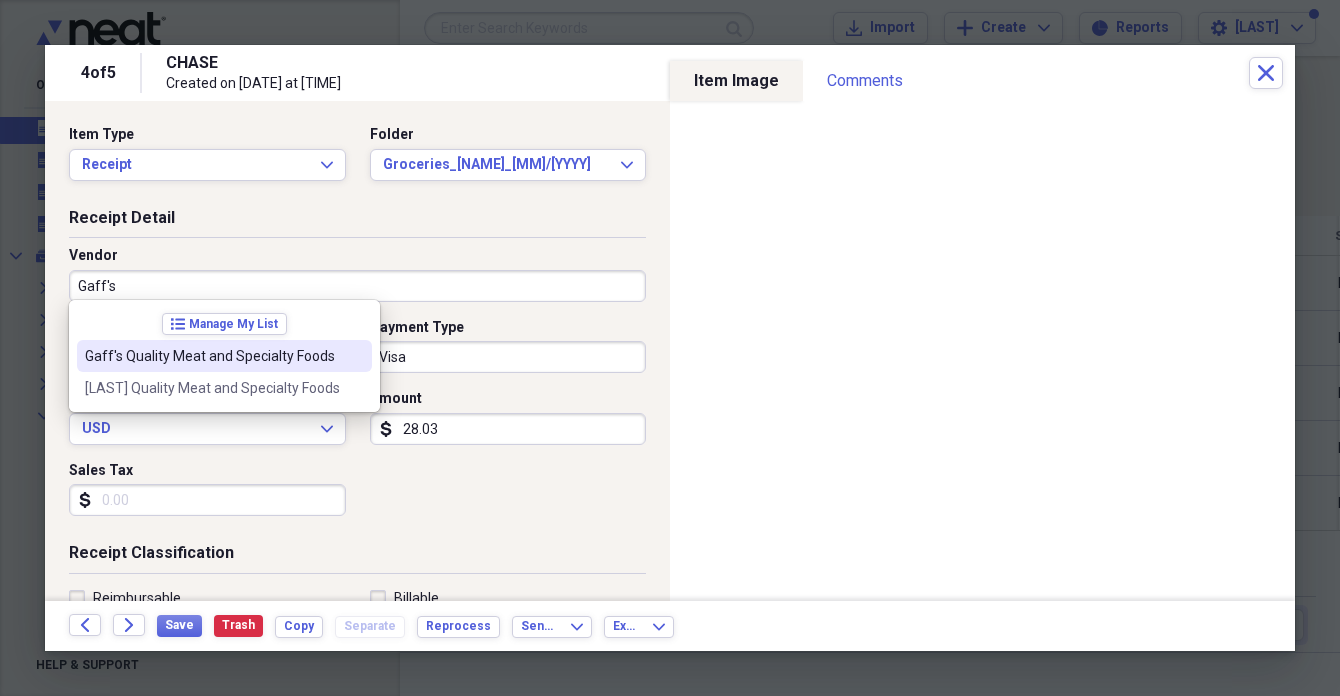 click on "Gaff's Quality Meat and Specialty Foods" at bounding box center (212, 356) 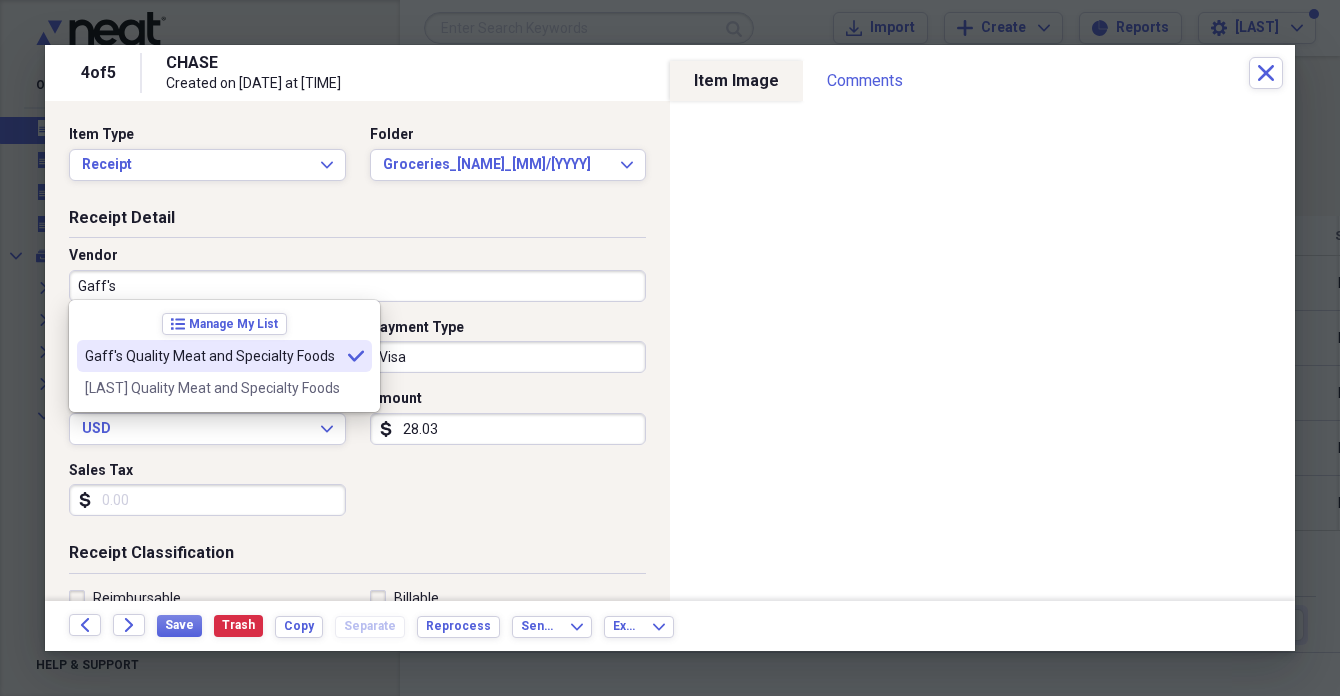 type on "Gaff's Quality Meat and Specialty Foods" 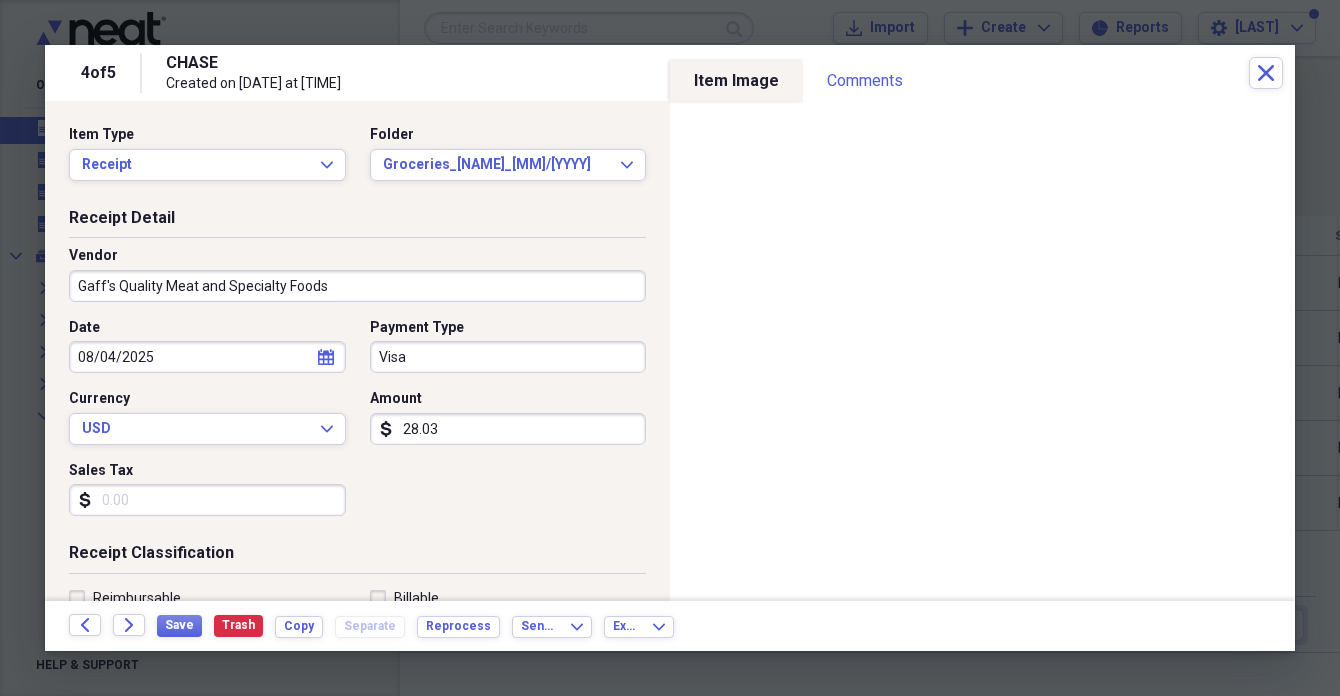 type on "Groceries" 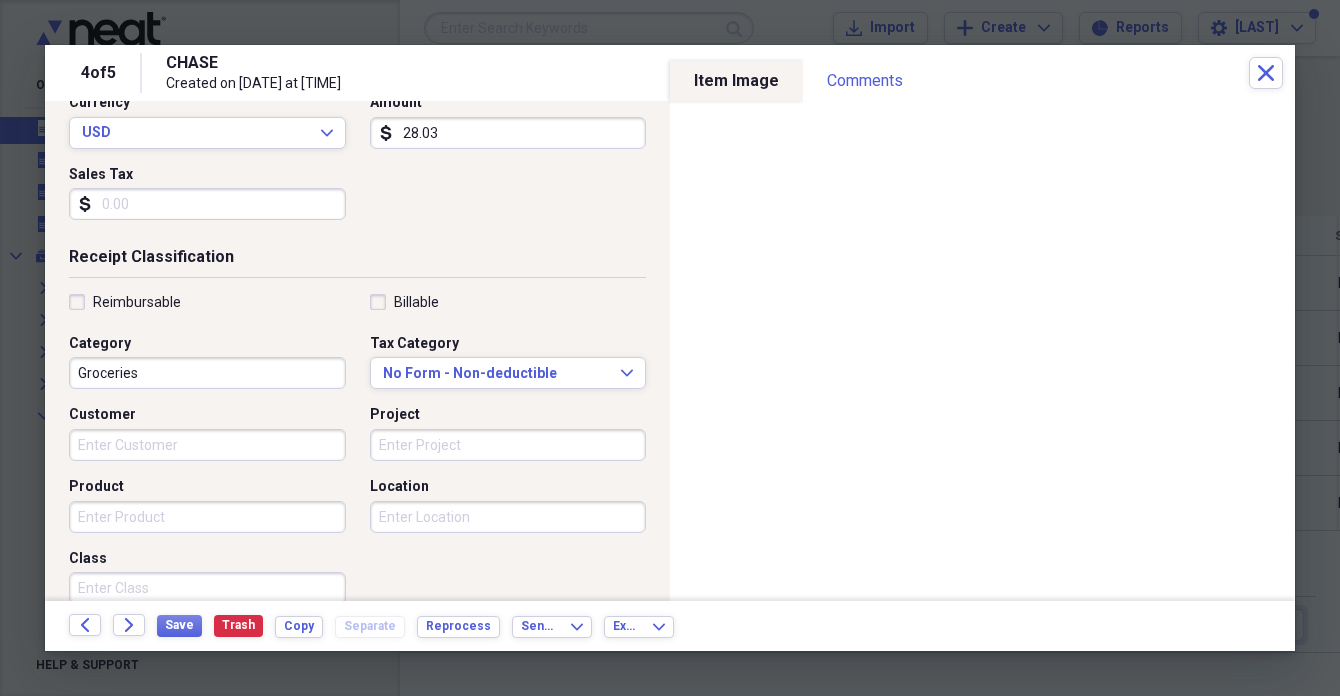 scroll, scrollTop: 301, scrollLeft: 0, axis: vertical 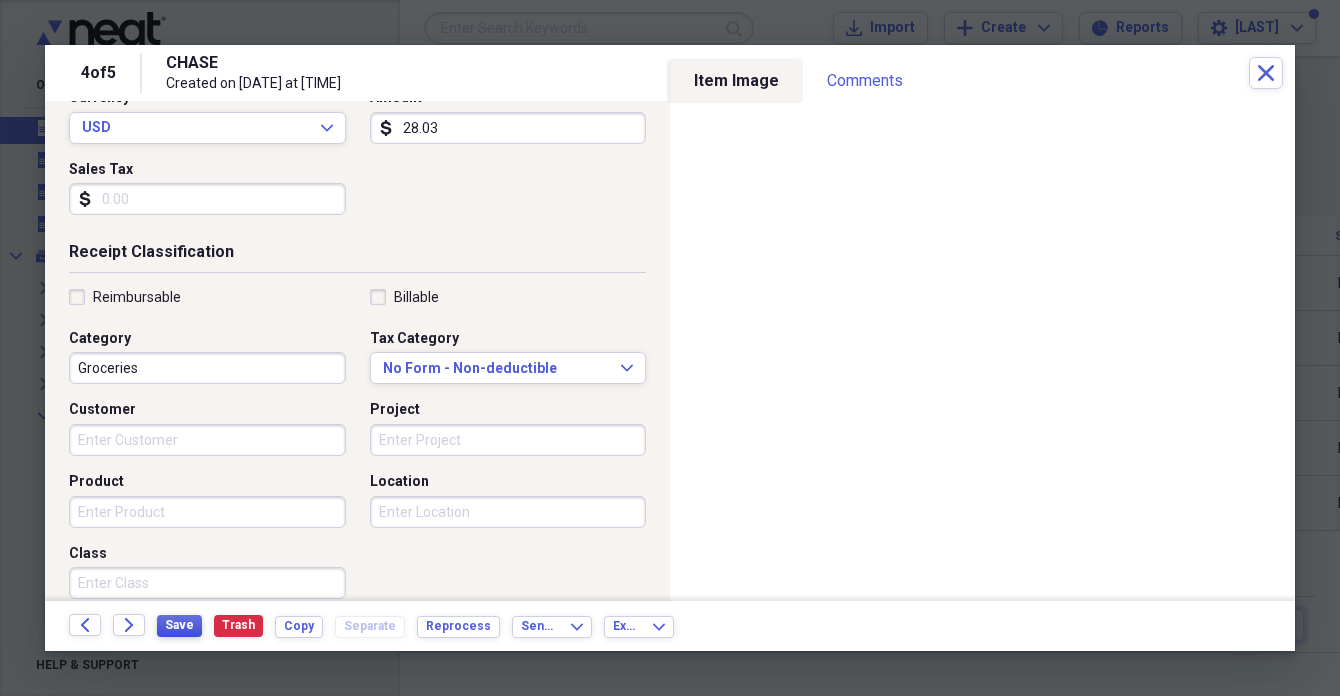click on "Save" at bounding box center [179, 625] 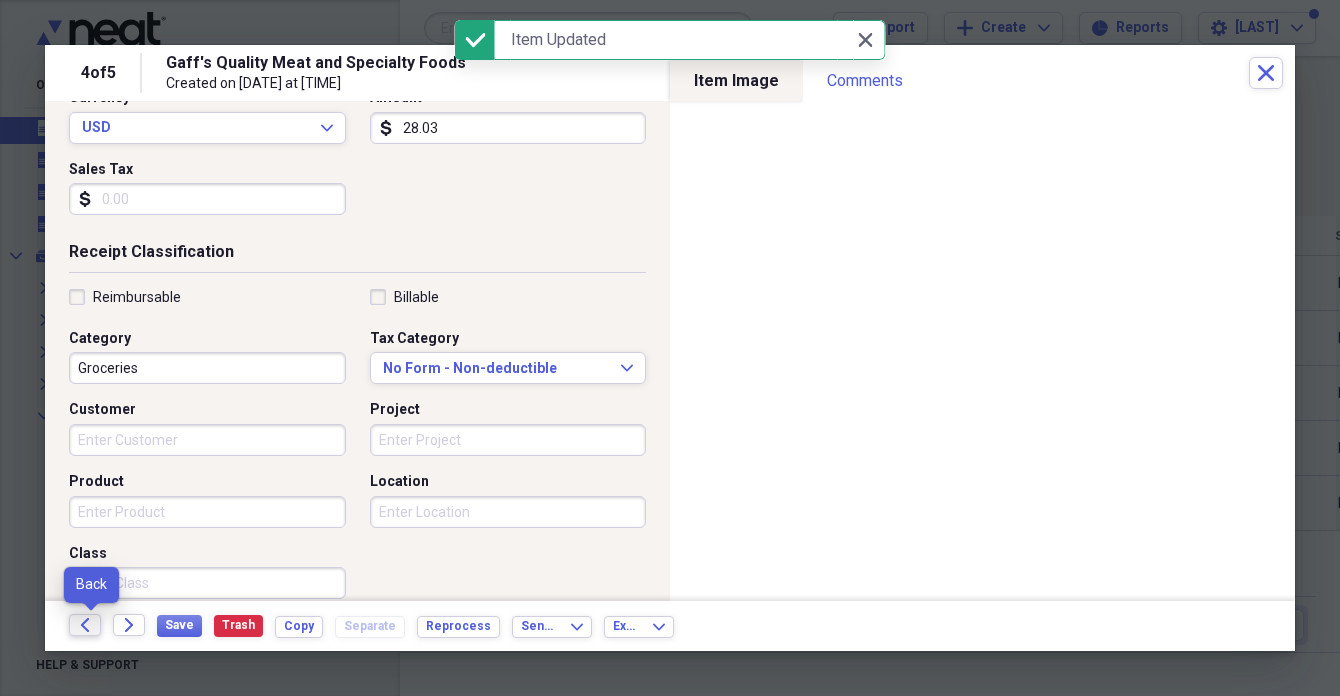 click on "Back" at bounding box center [85, 625] 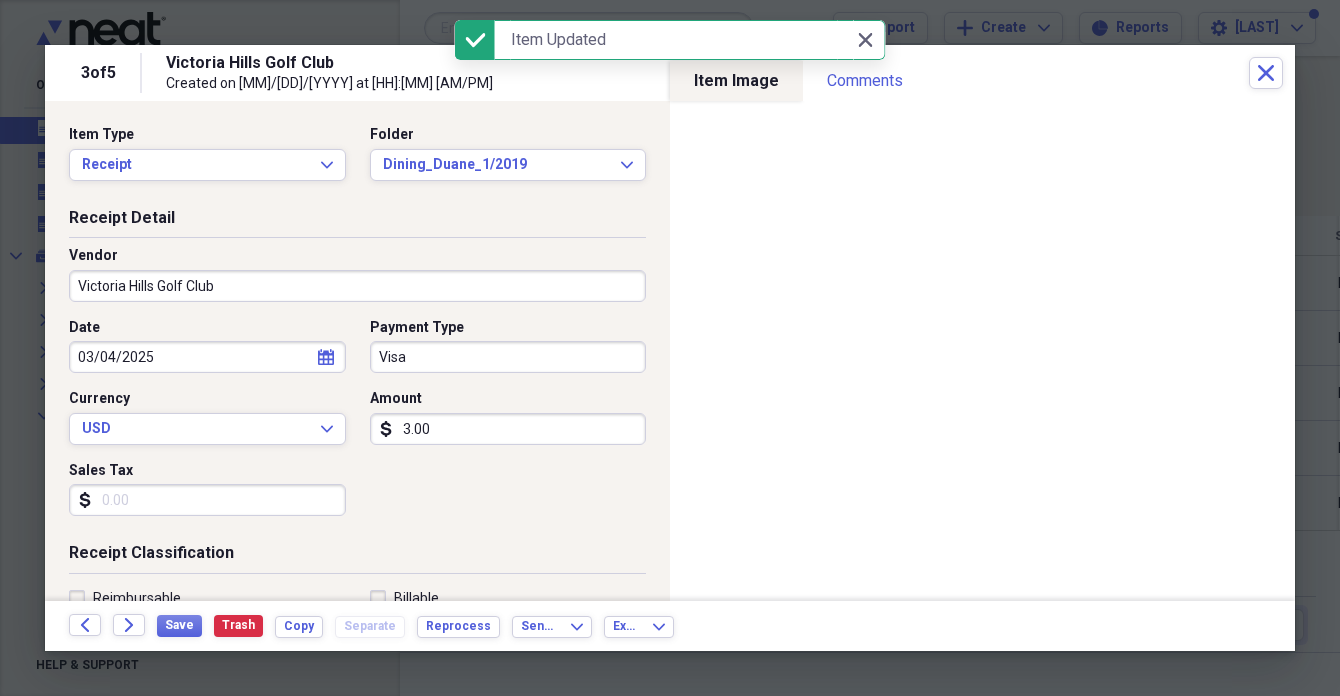 click on "3.00" at bounding box center [508, 429] 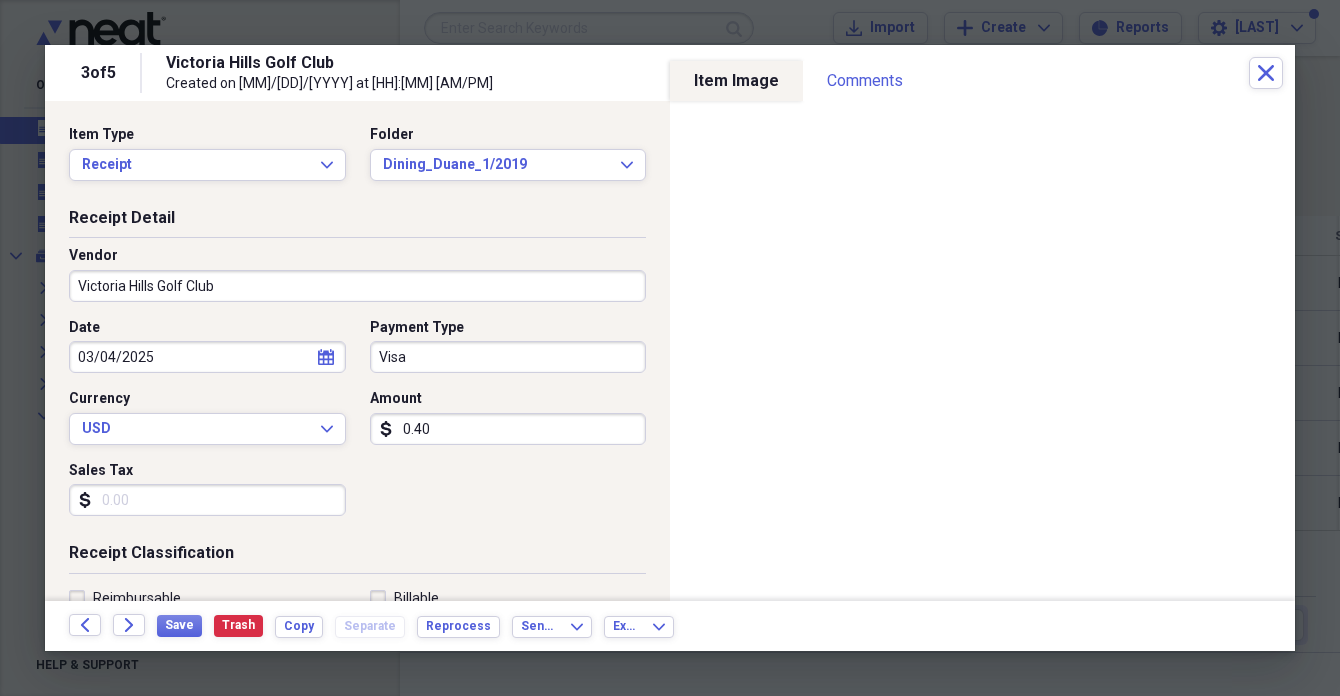 type on "4.00" 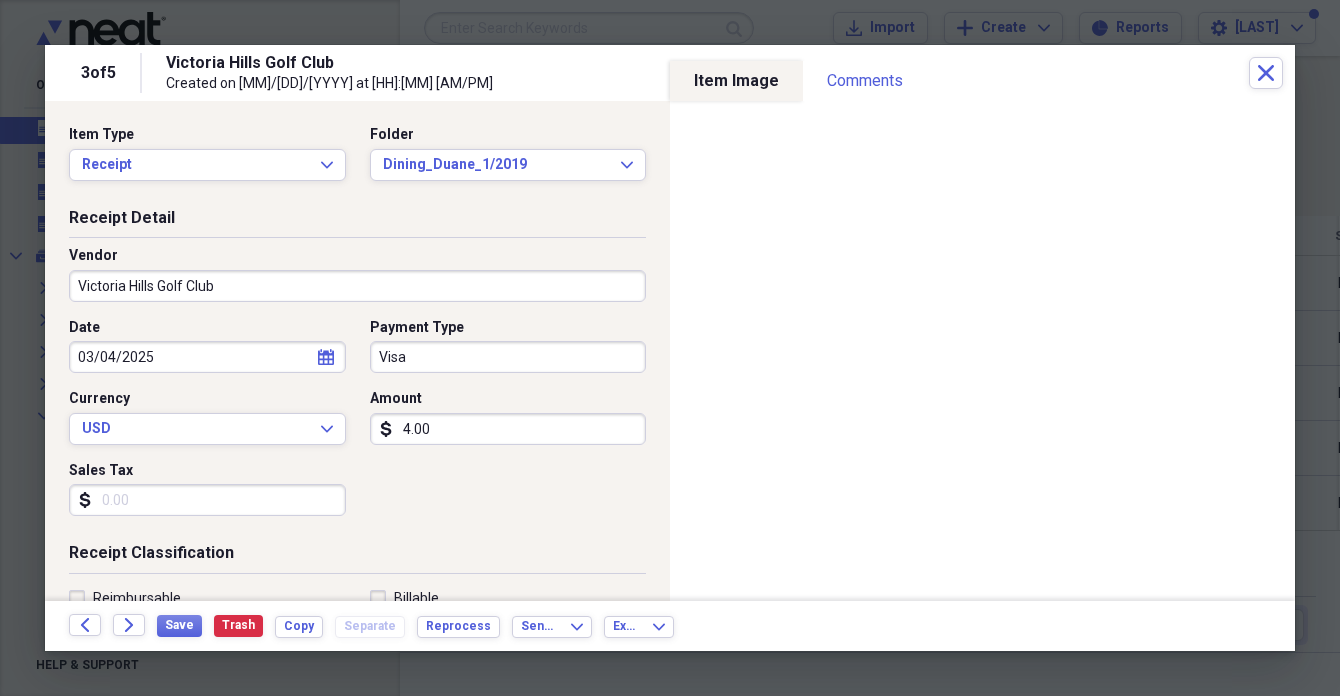 click on "Sales Tax" at bounding box center [207, 500] 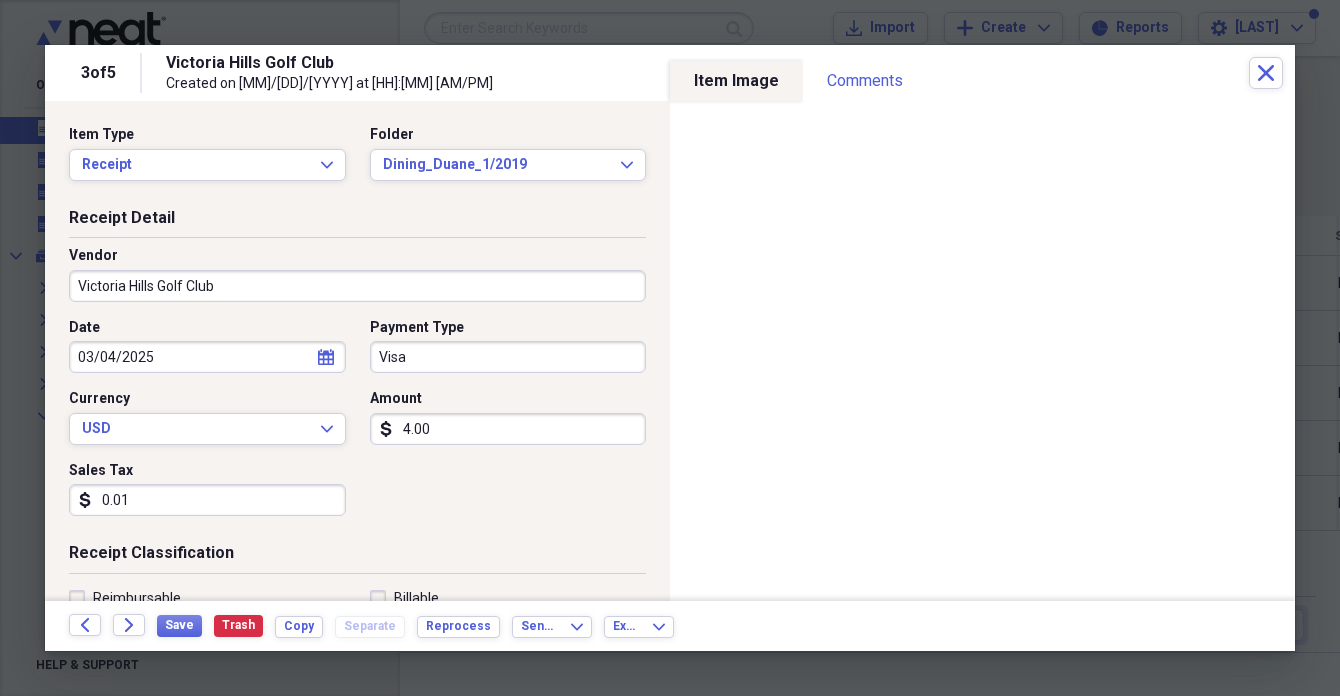 type on "0.18" 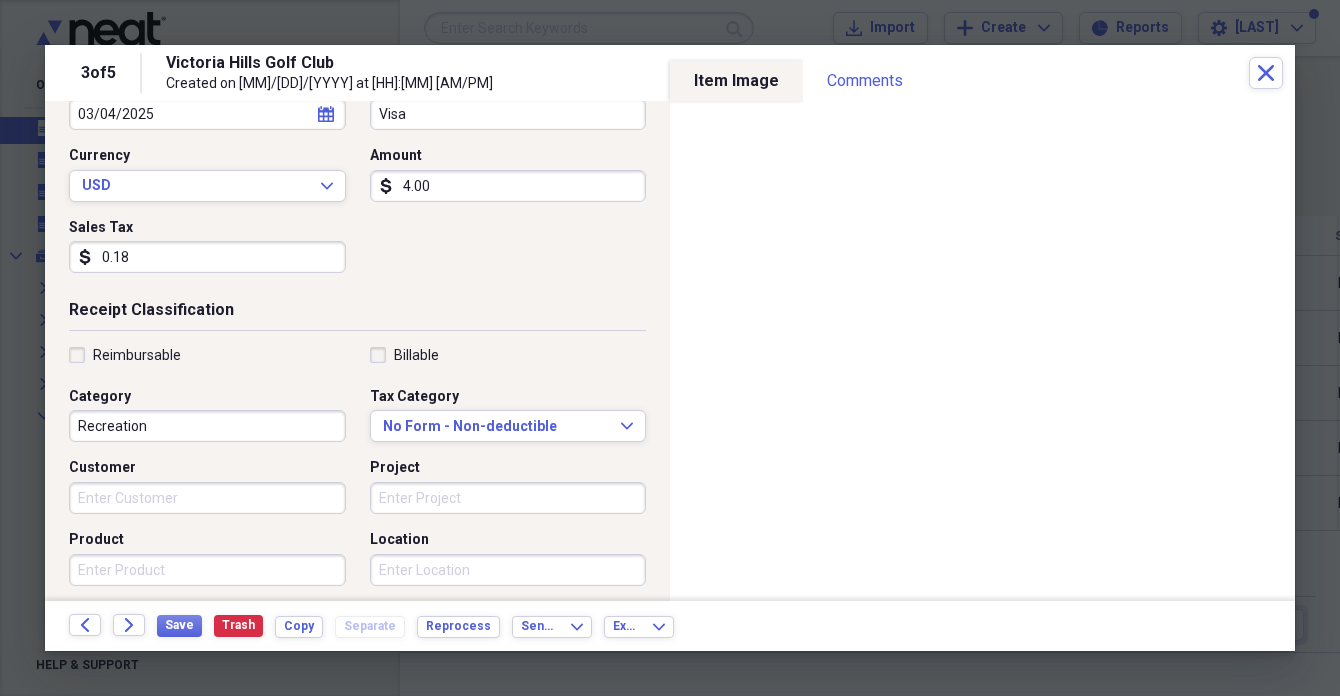 scroll, scrollTop: 245, scrollLeft: 0, axis: vertical 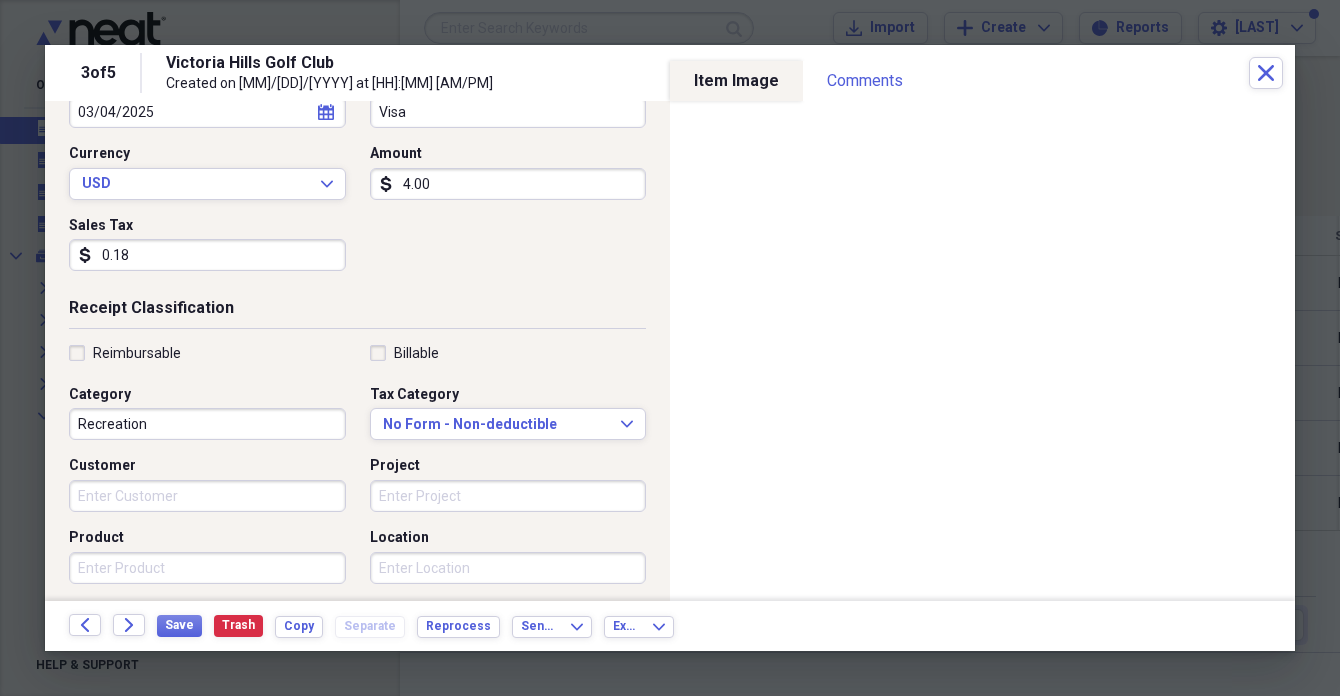 click on "Recreation" at bounding box center [207, 424] 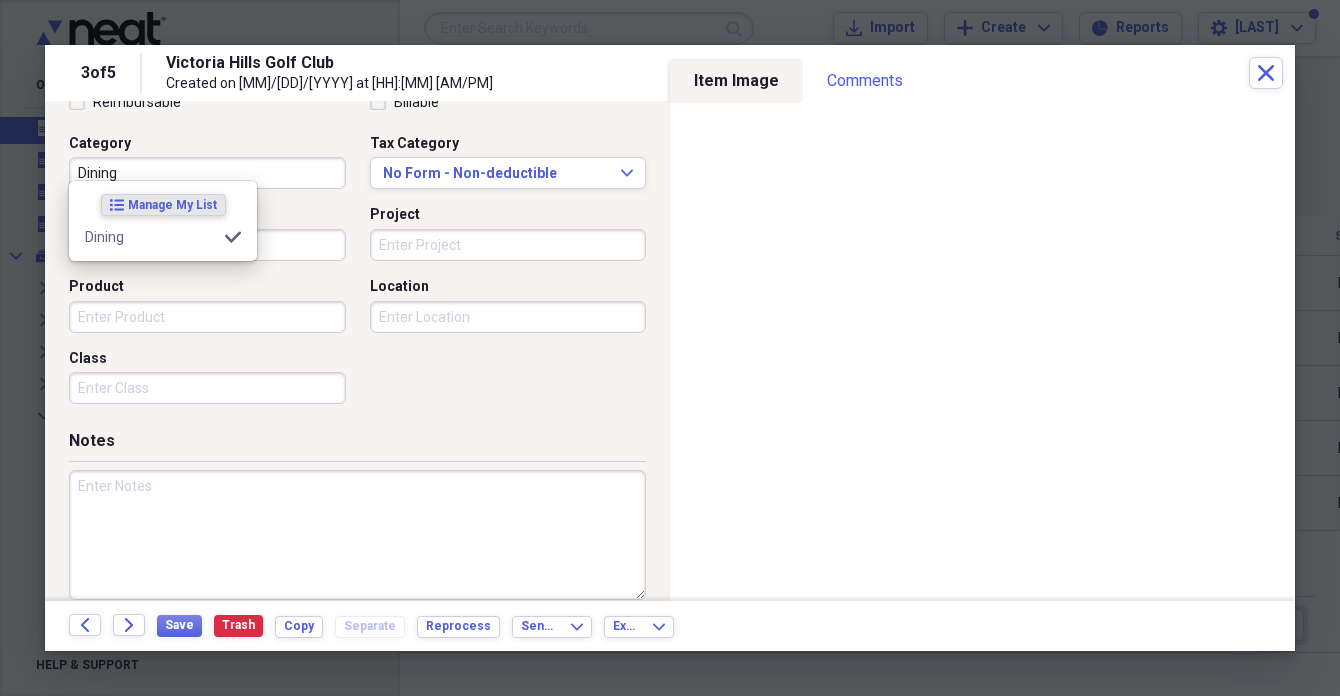 scroll, scrollTop: 512, scrollLeft: 0, axis: vertical 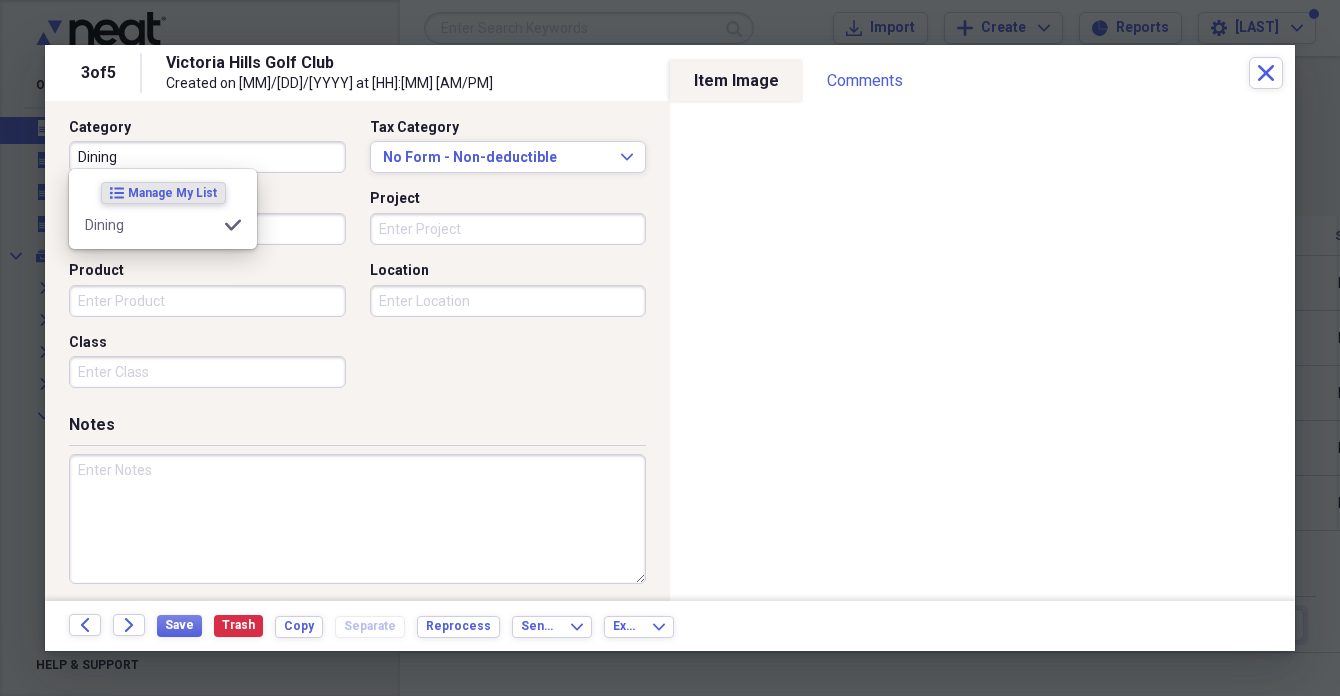 type on "Dining" 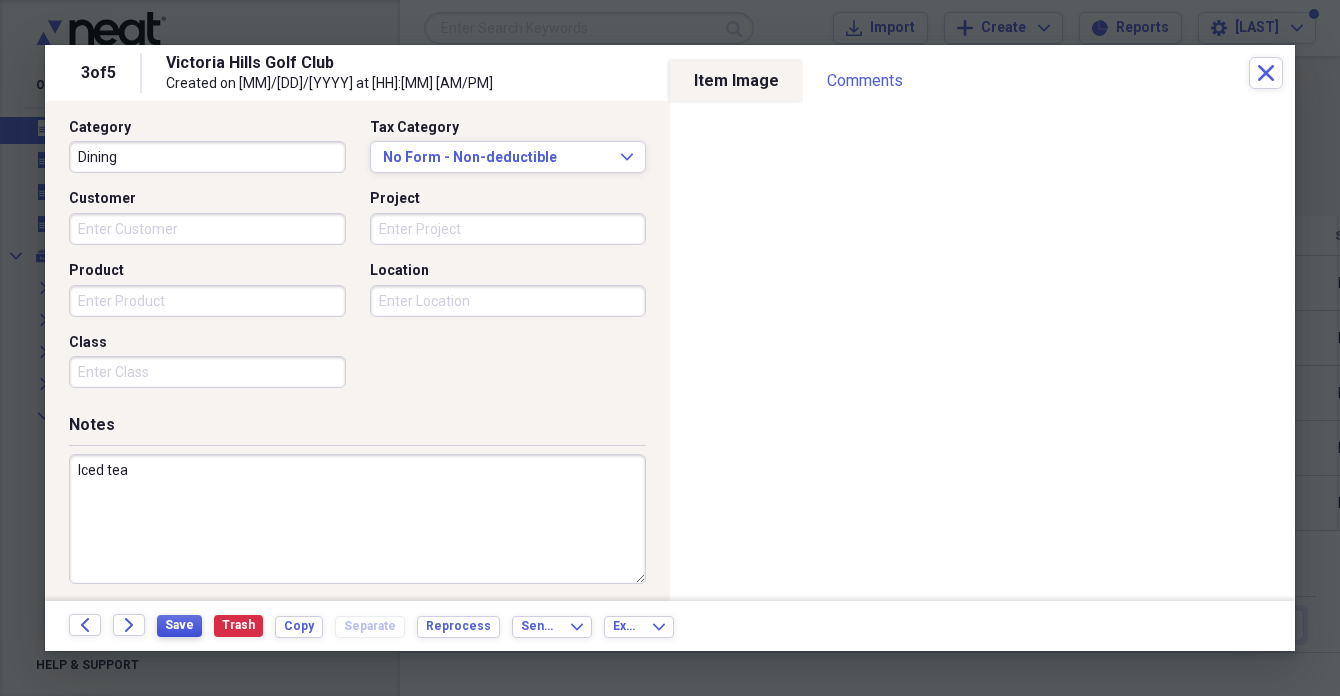 type on "Iced tea" 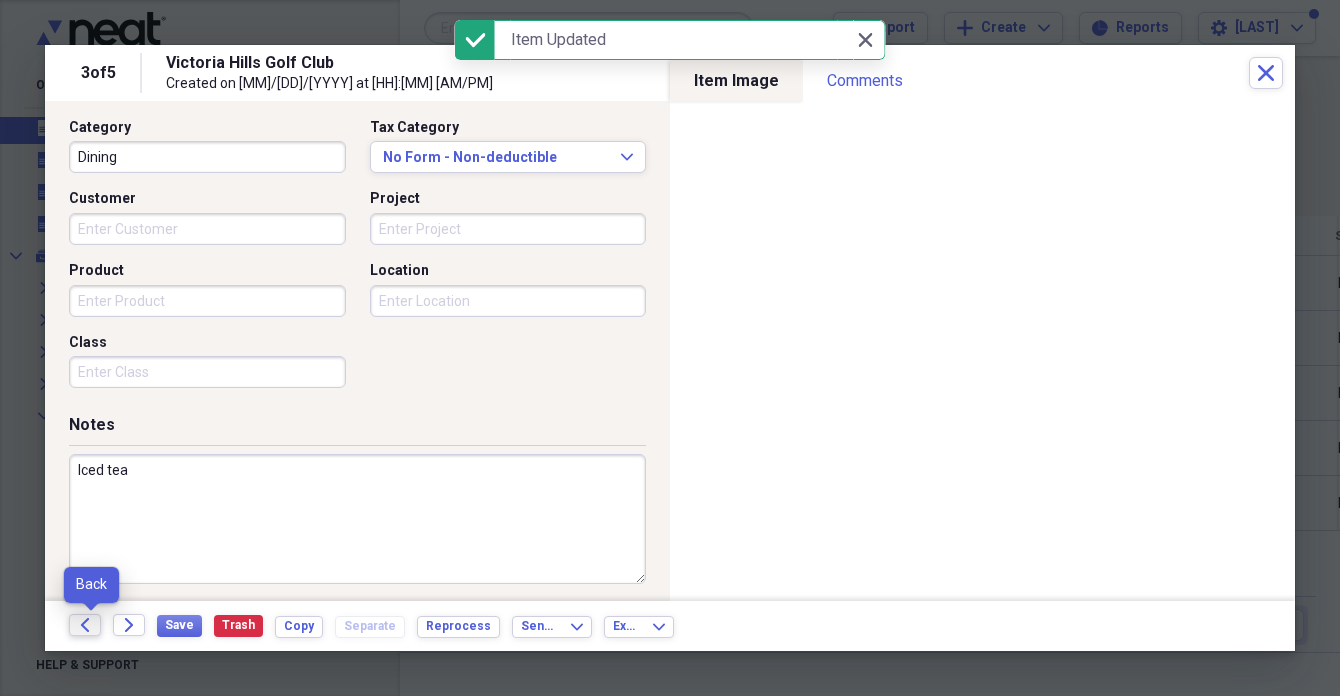 click 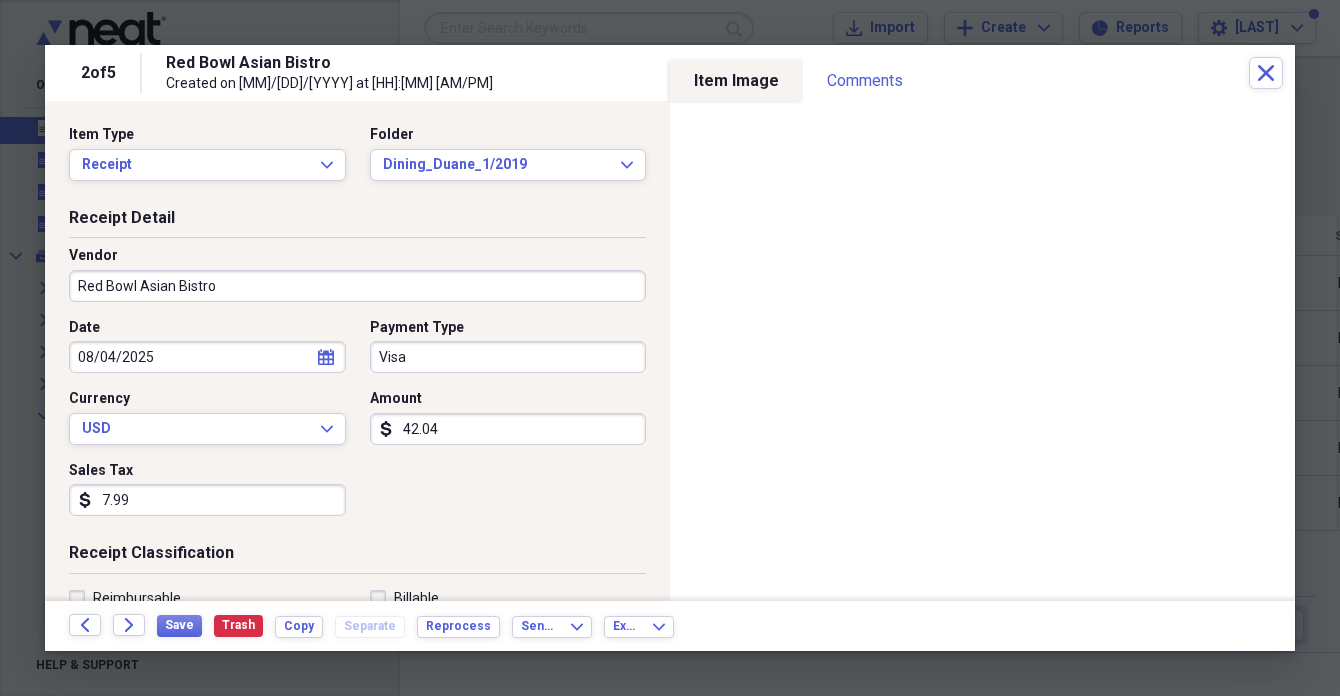 click on "7.99" at bounding box center [207, 500] 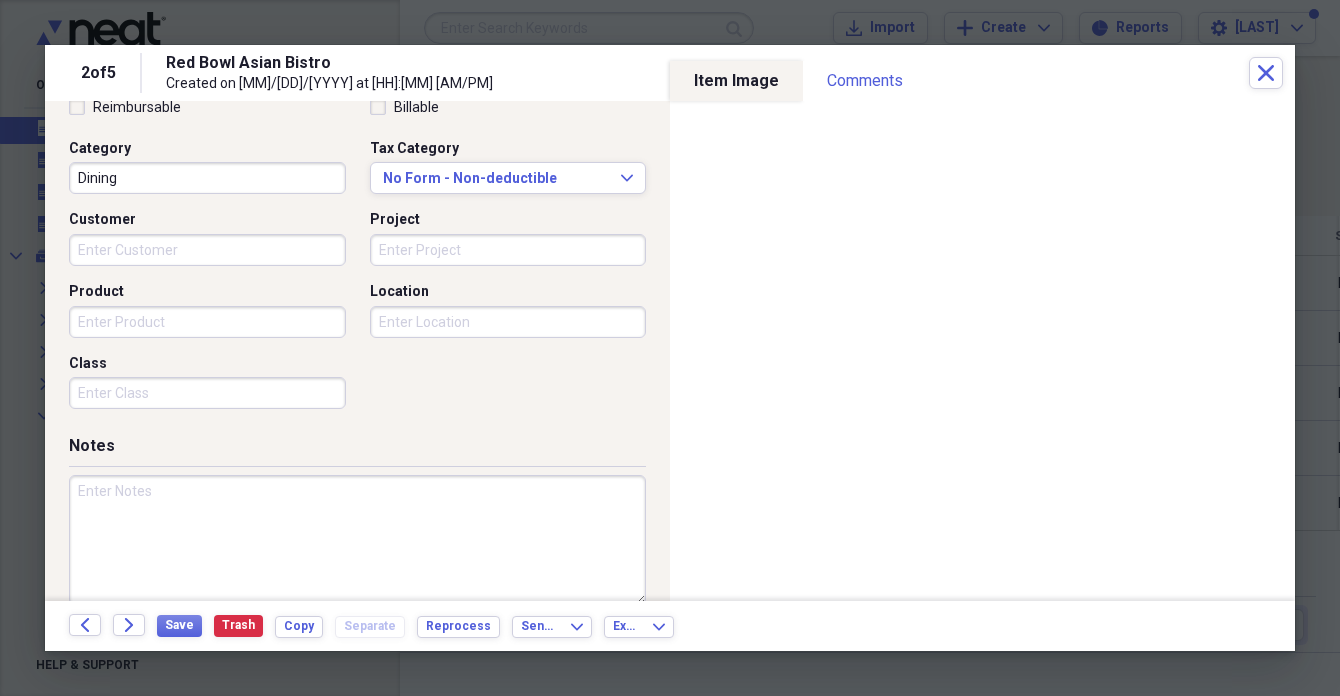 scroll, scrollTop: 502, scrollLeft: 0, axis: vertical 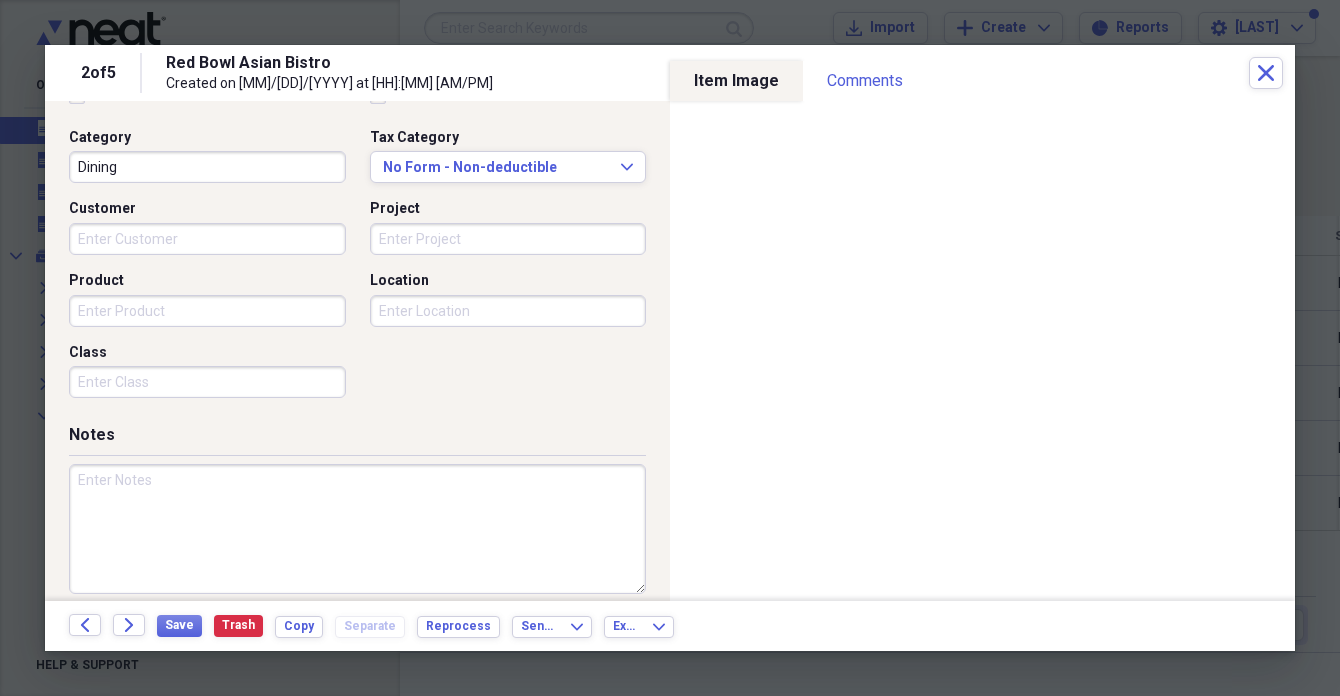 click at bounding box center [357, 529] 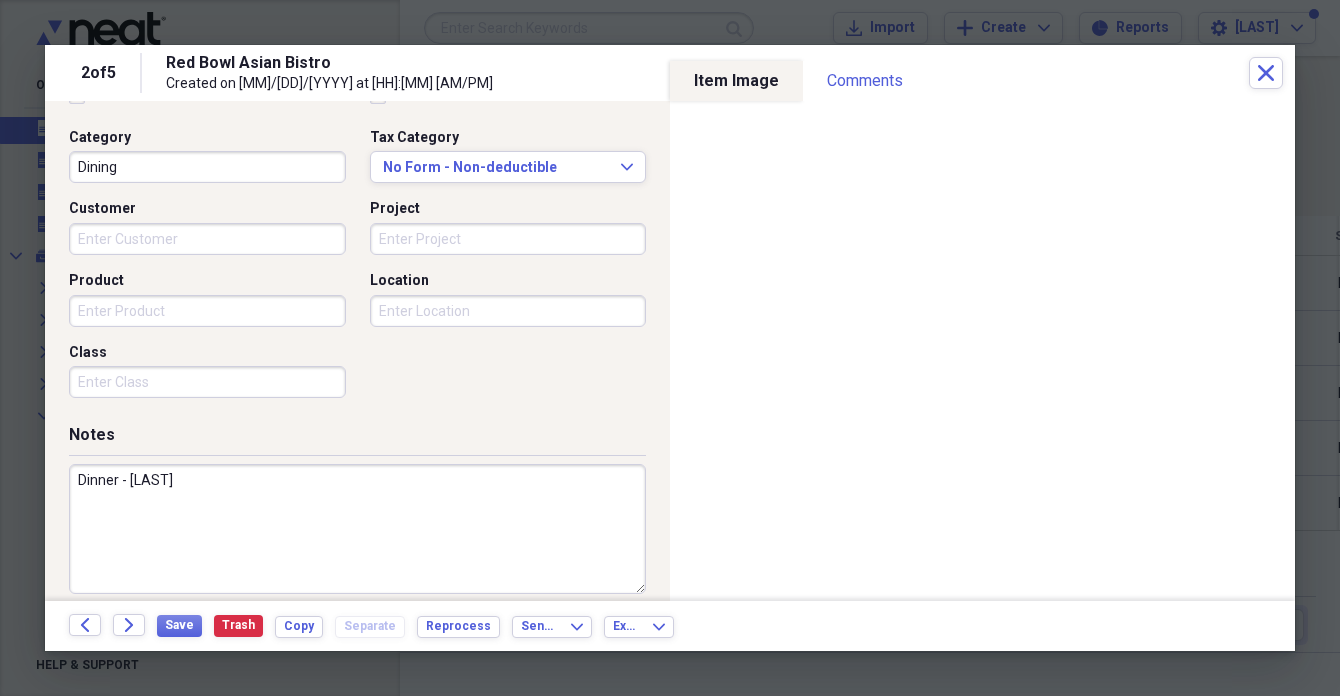 scroll, scrollTop: 491, scrollLeft: 0, axis: vertical 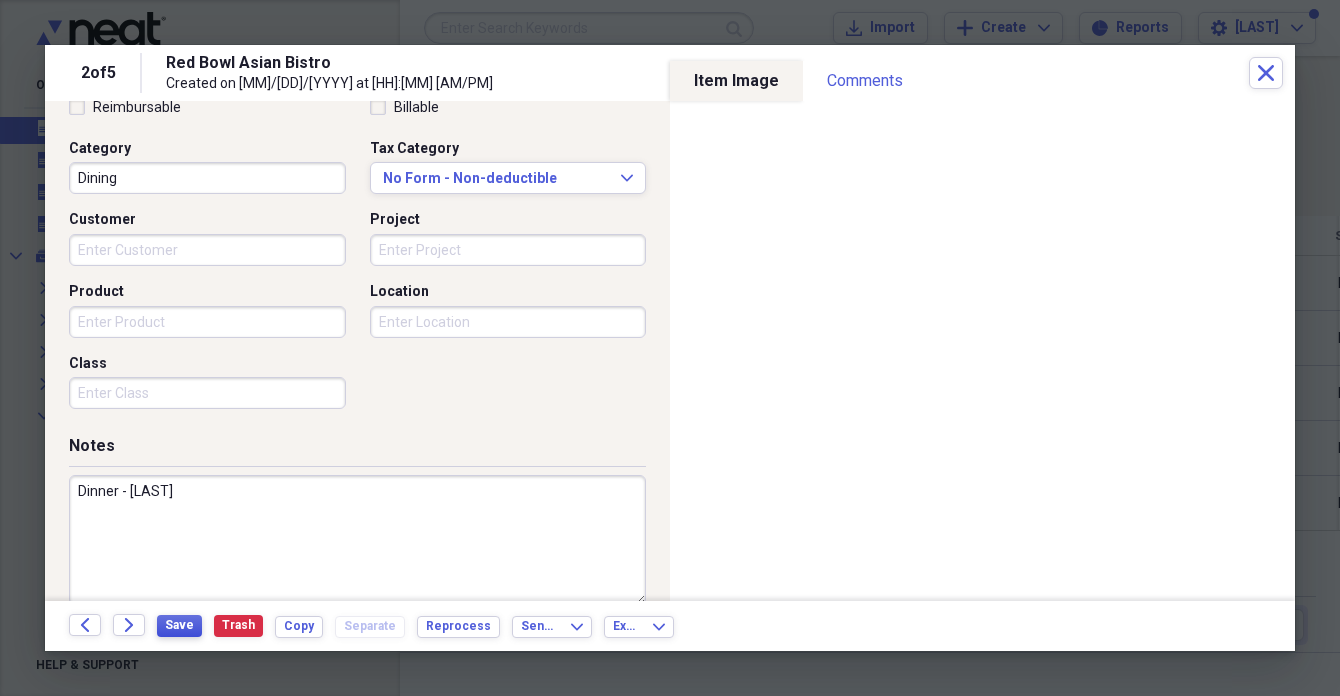 type on "Dinner - [LAST]" 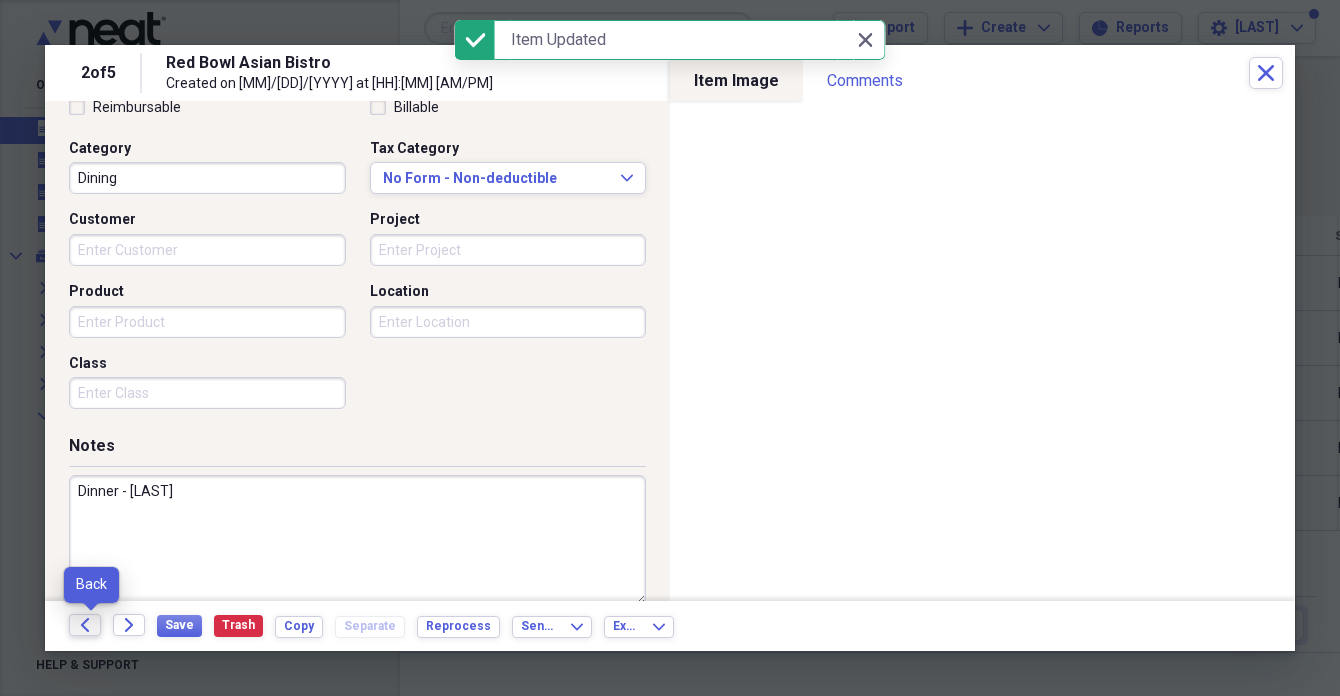 click on "Back" 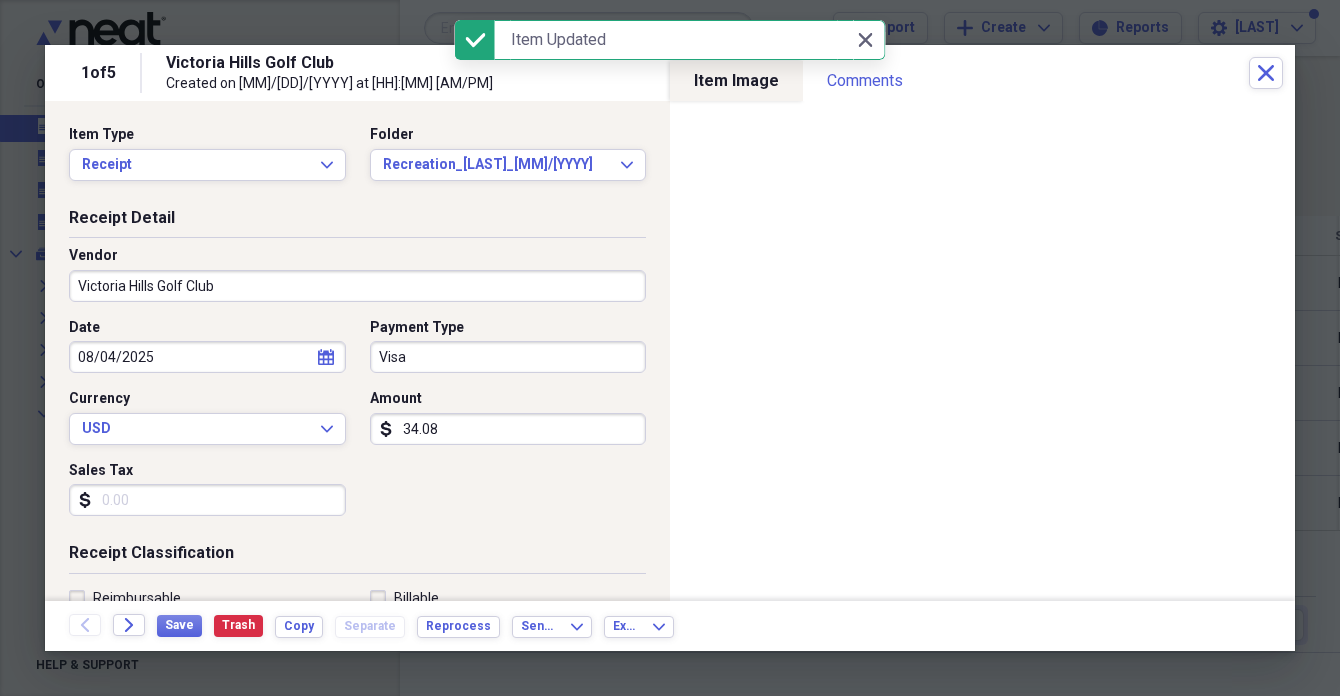 click on "Sales Tax" at bounding box center [207, 500] 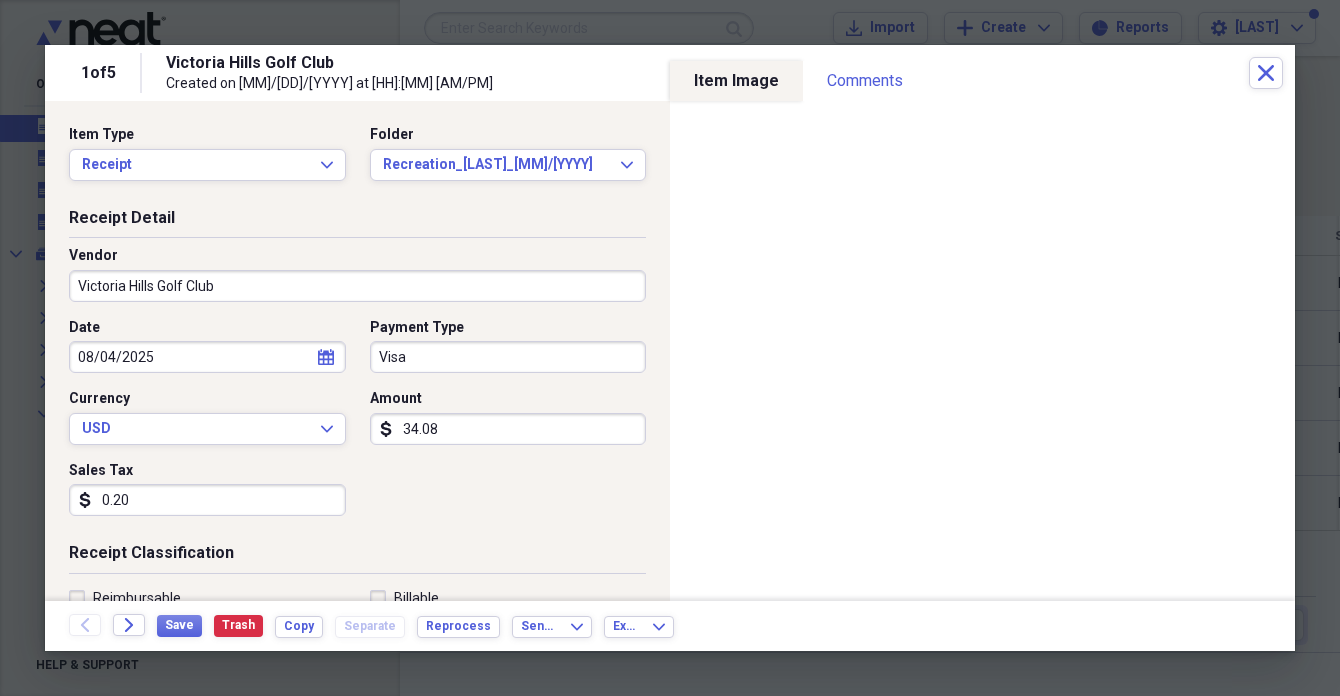 type on "2.08" 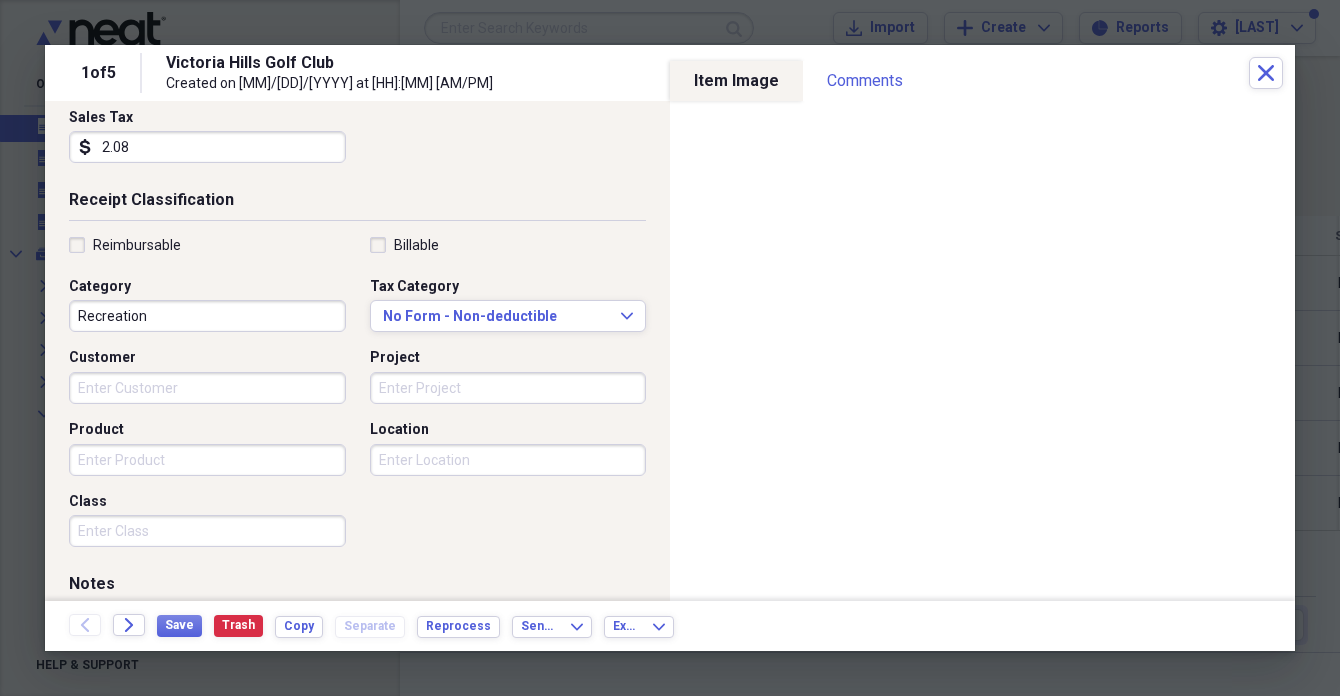 scroll, scrollTop: 391, scrollLeft: 0, axis: vertical 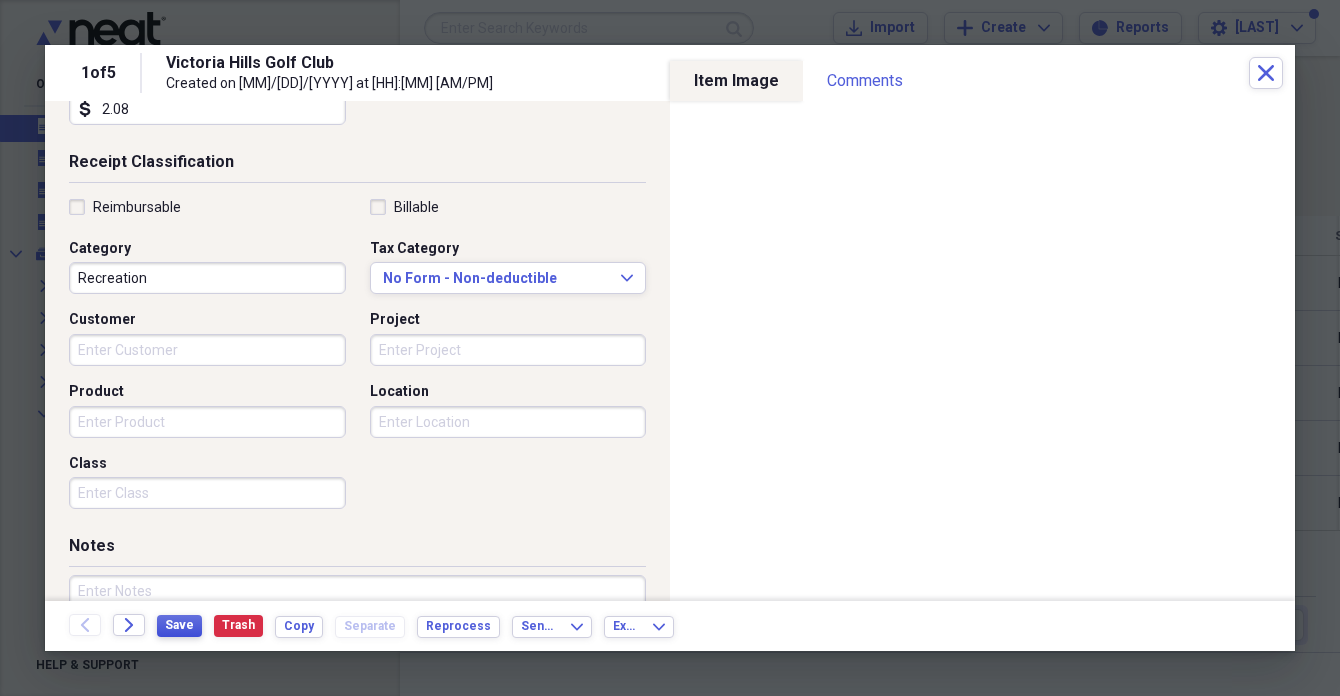 click on "Save" at bounding box center [179, 626] 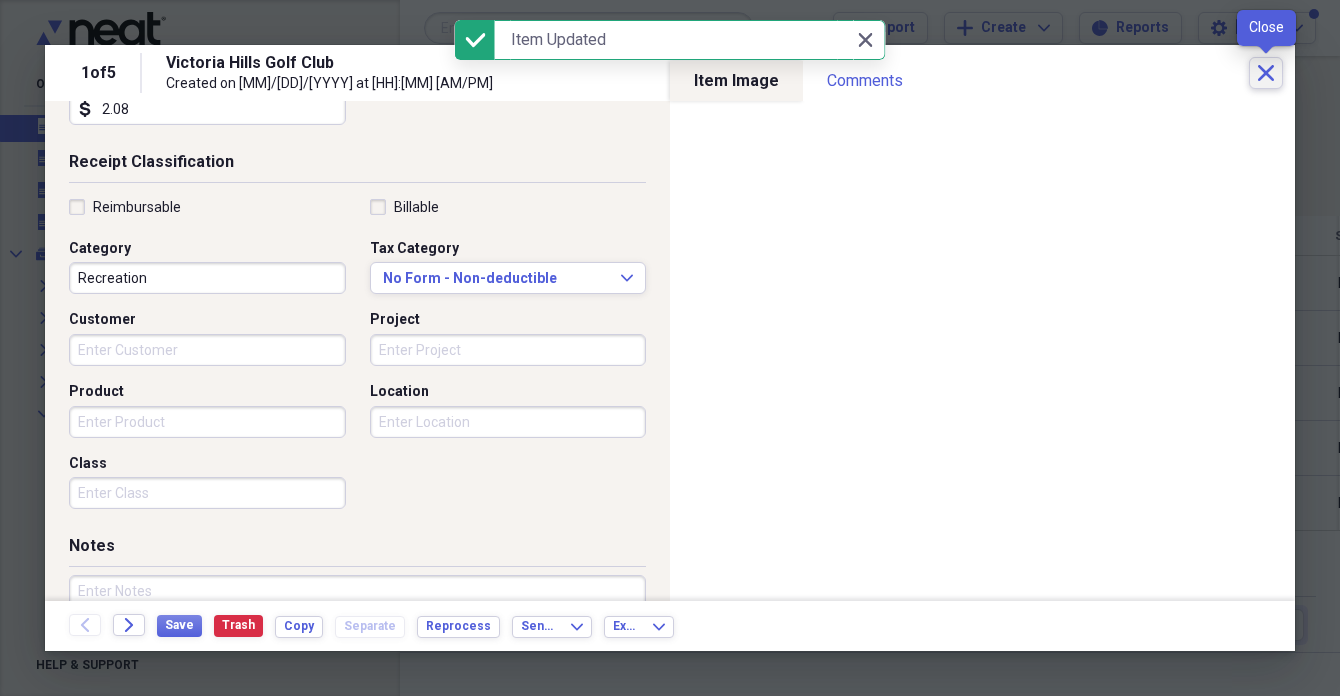 click on "Close" 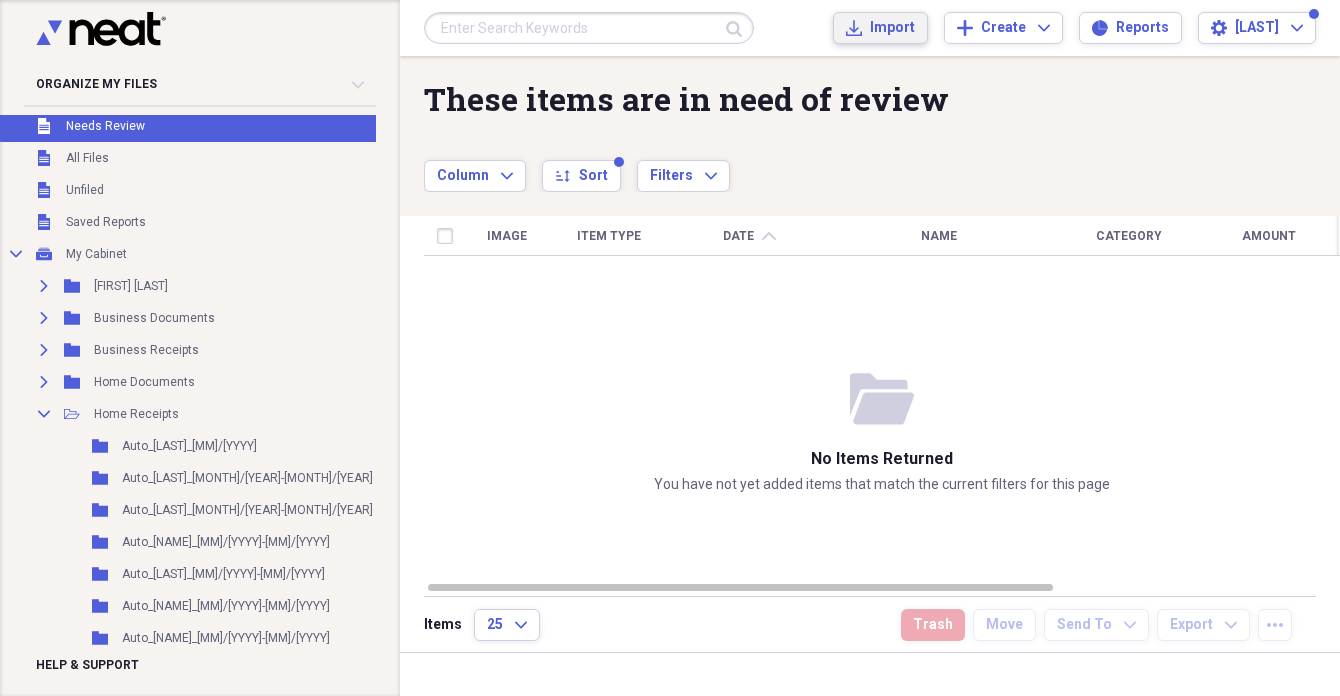 click on "Import" at bounding box center (892, 28) 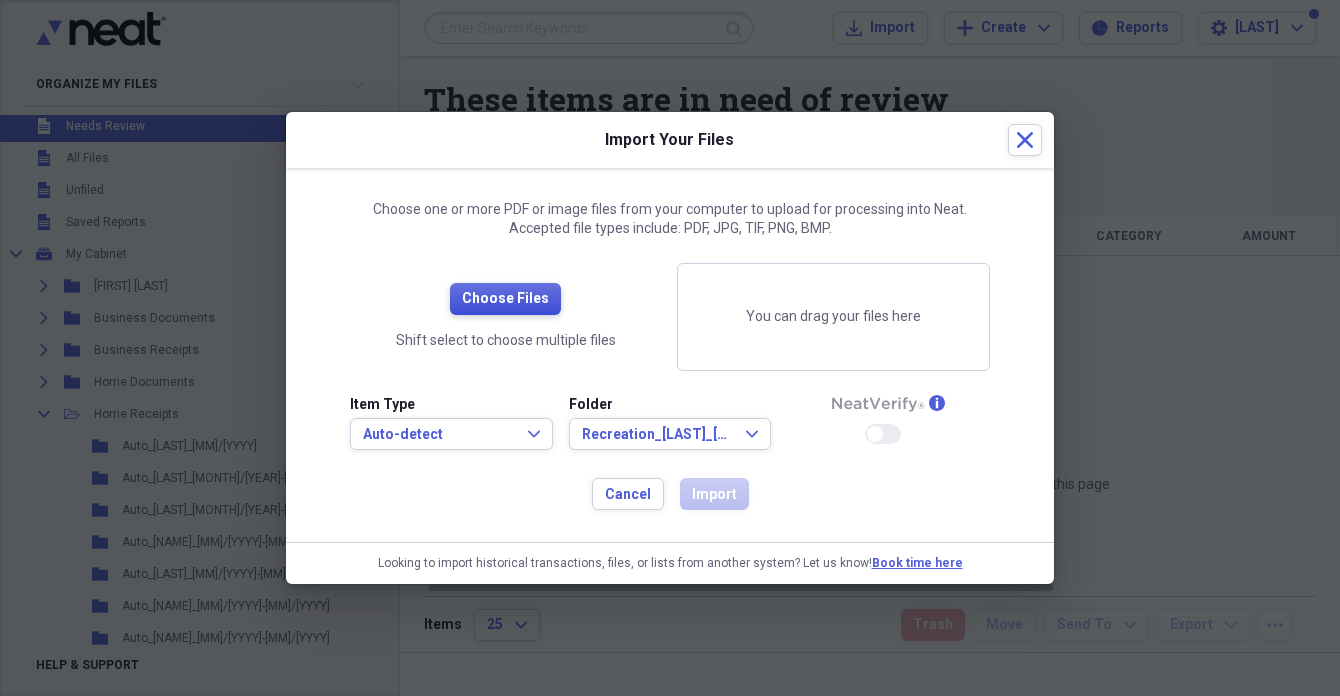 click on "Choose Files" at bounding box center [505, 299] 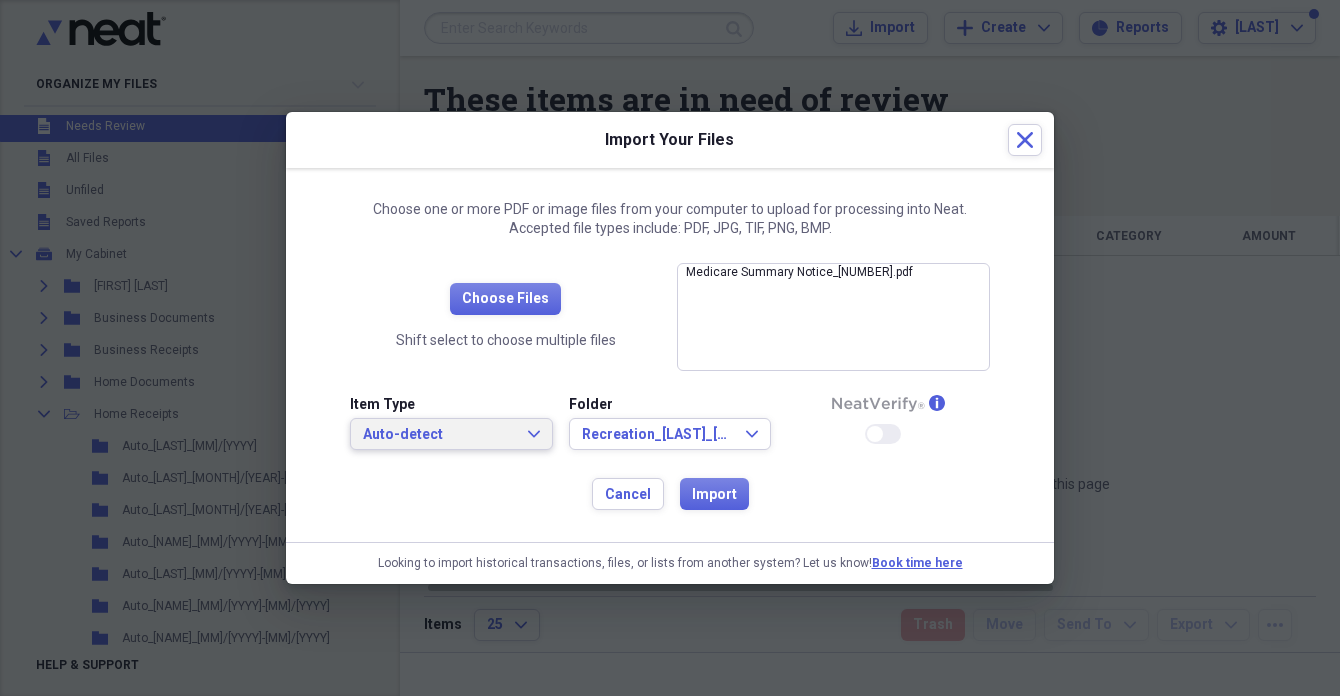 click on "Auto-detect" at bounding box center [439, 435] 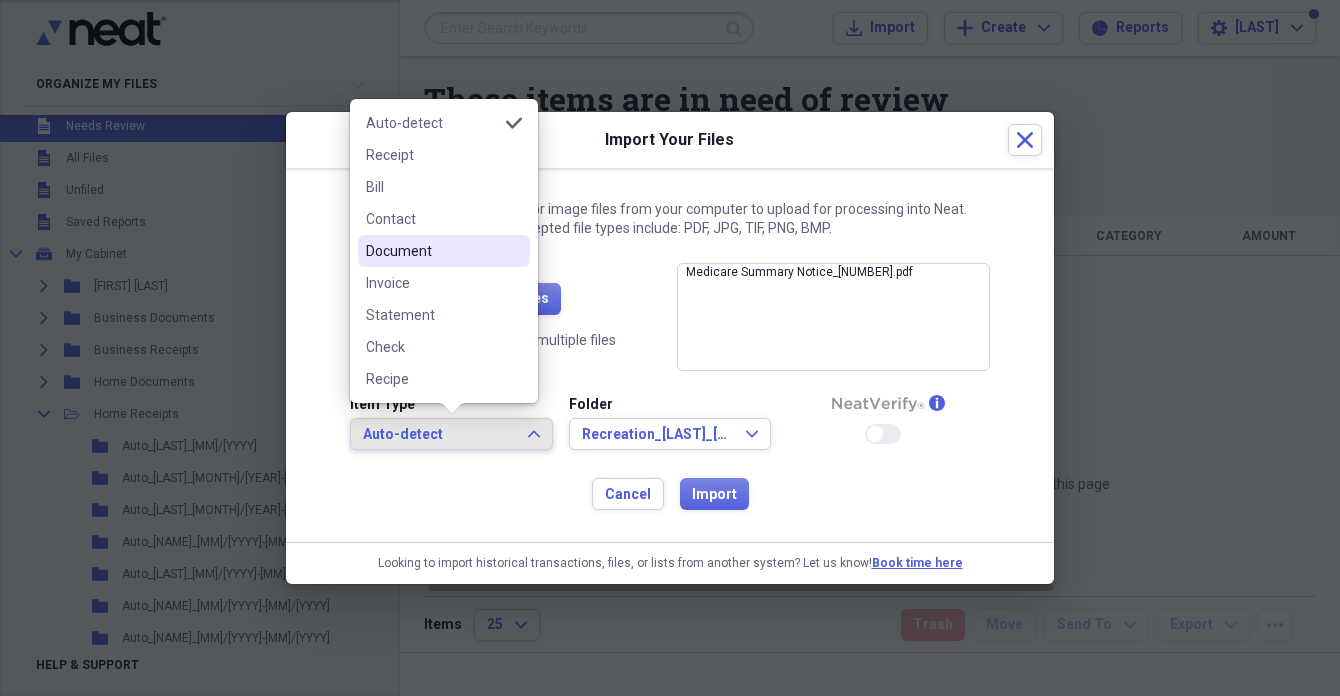 click on "Document" at bounding box center [432, 251] 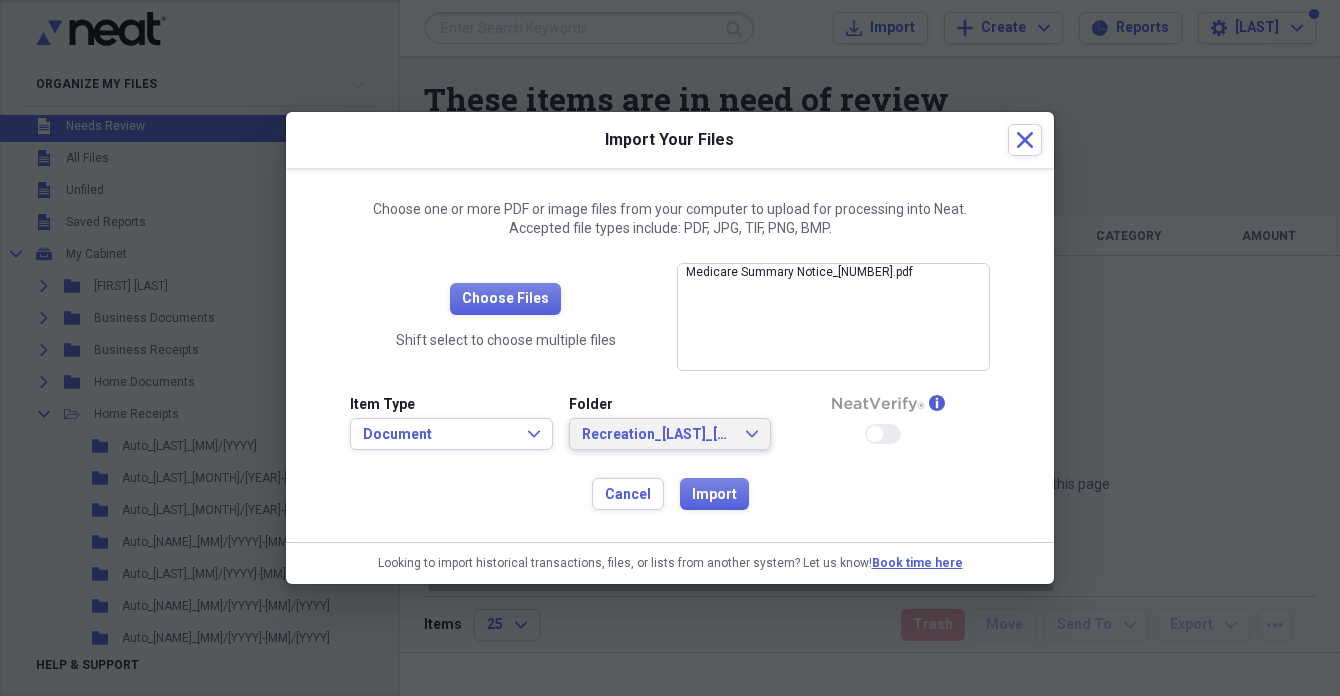 click on "Recreation_[LAST]_[MM]/[YYYY]" at bounding box center (658, 435) 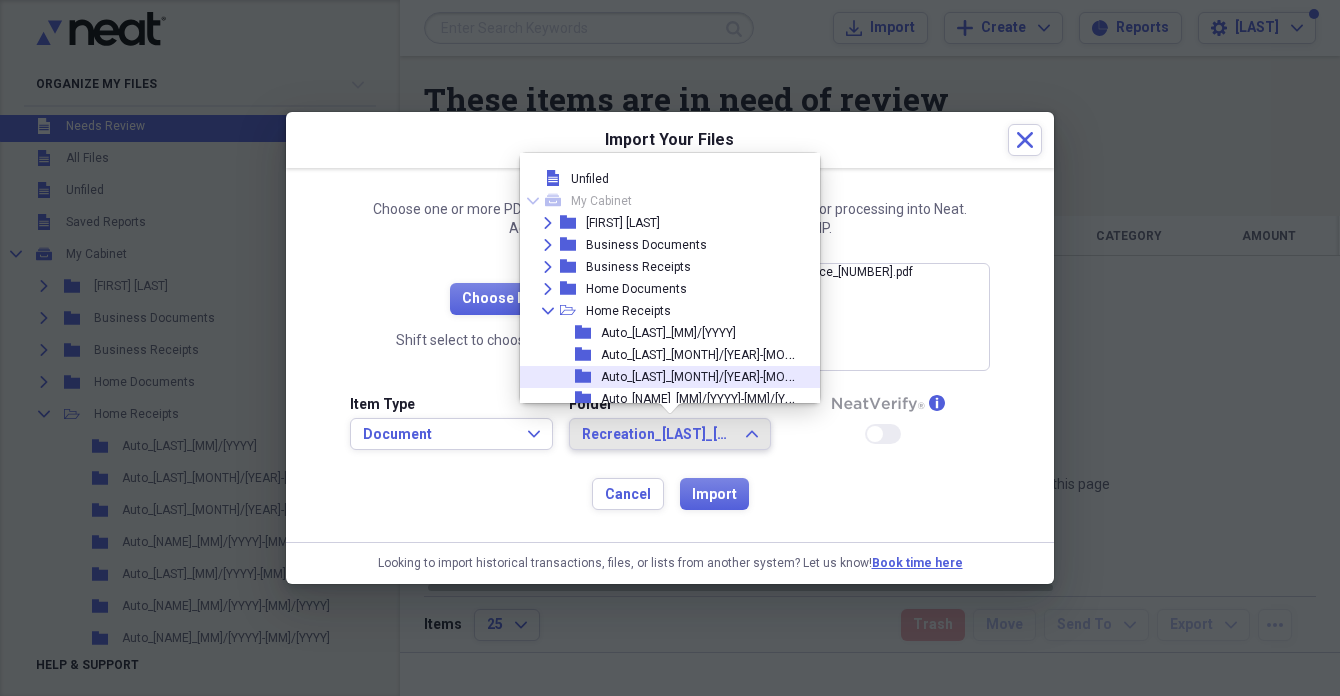 scroll, scrollTop: 5, scrollLeft: 0, axis: vertical 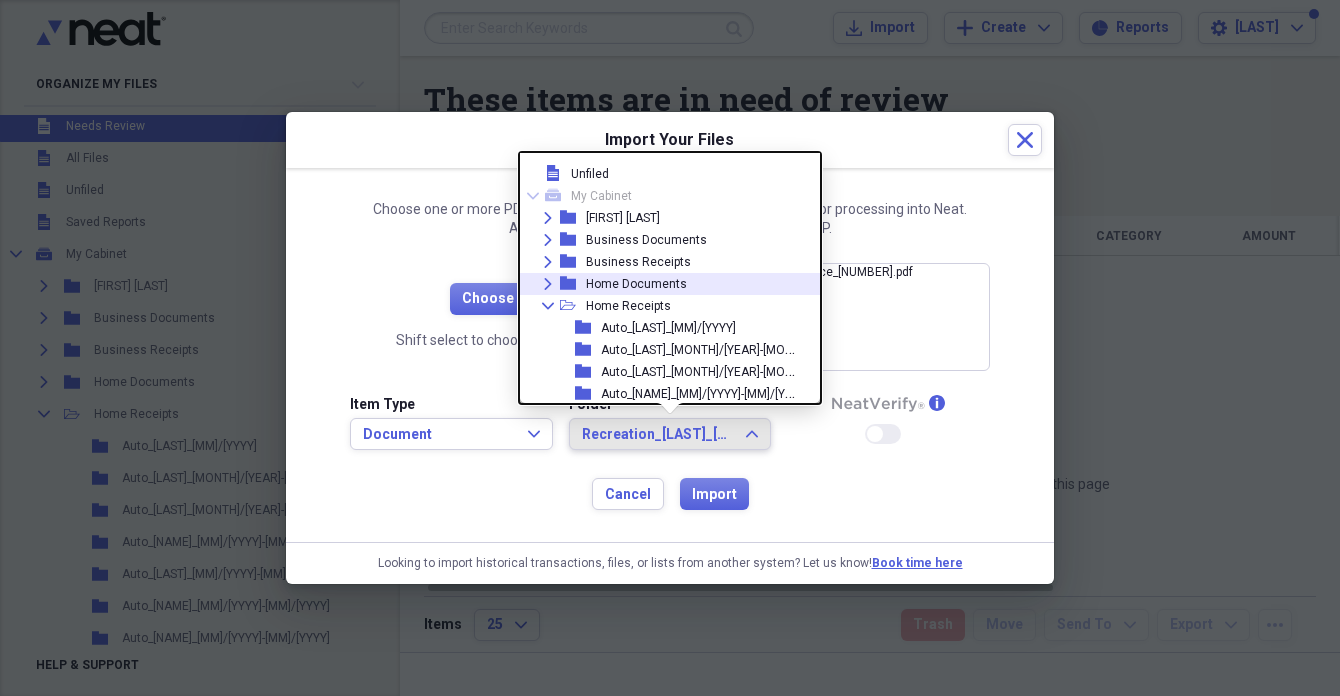 click 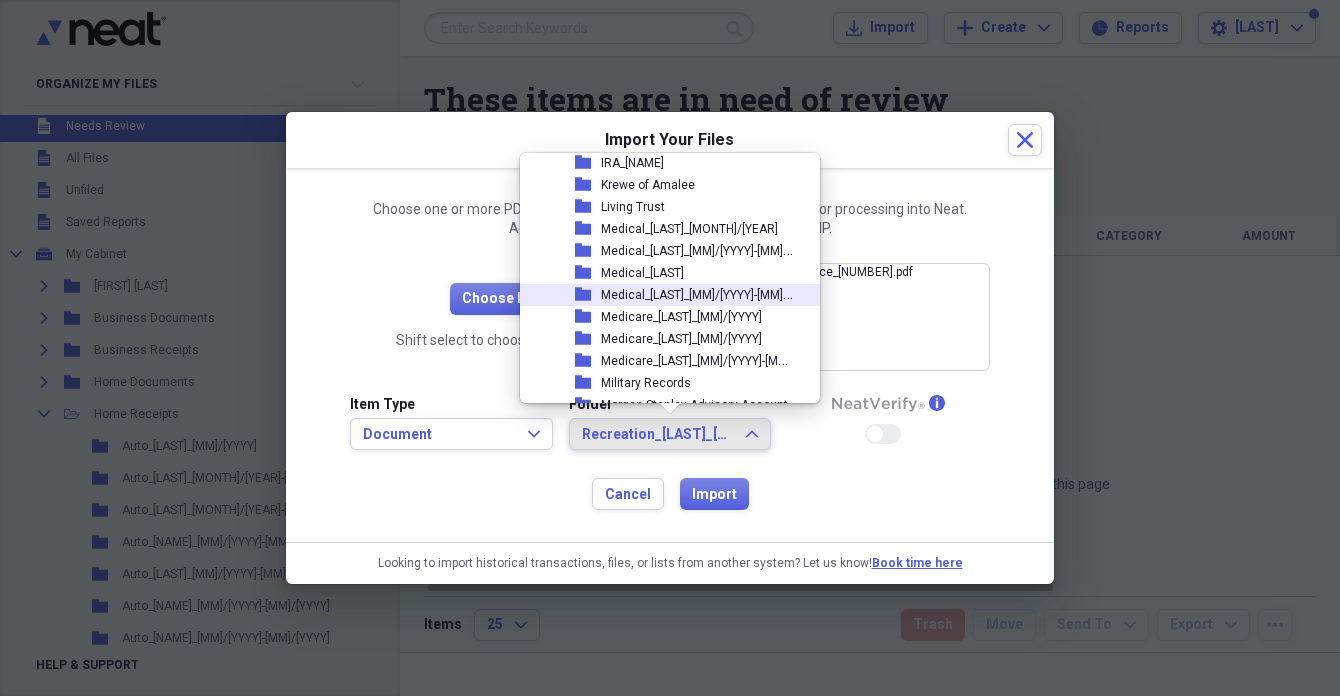 scroll, scrollTop: 625, scrollLeft: 0, axis: vertical 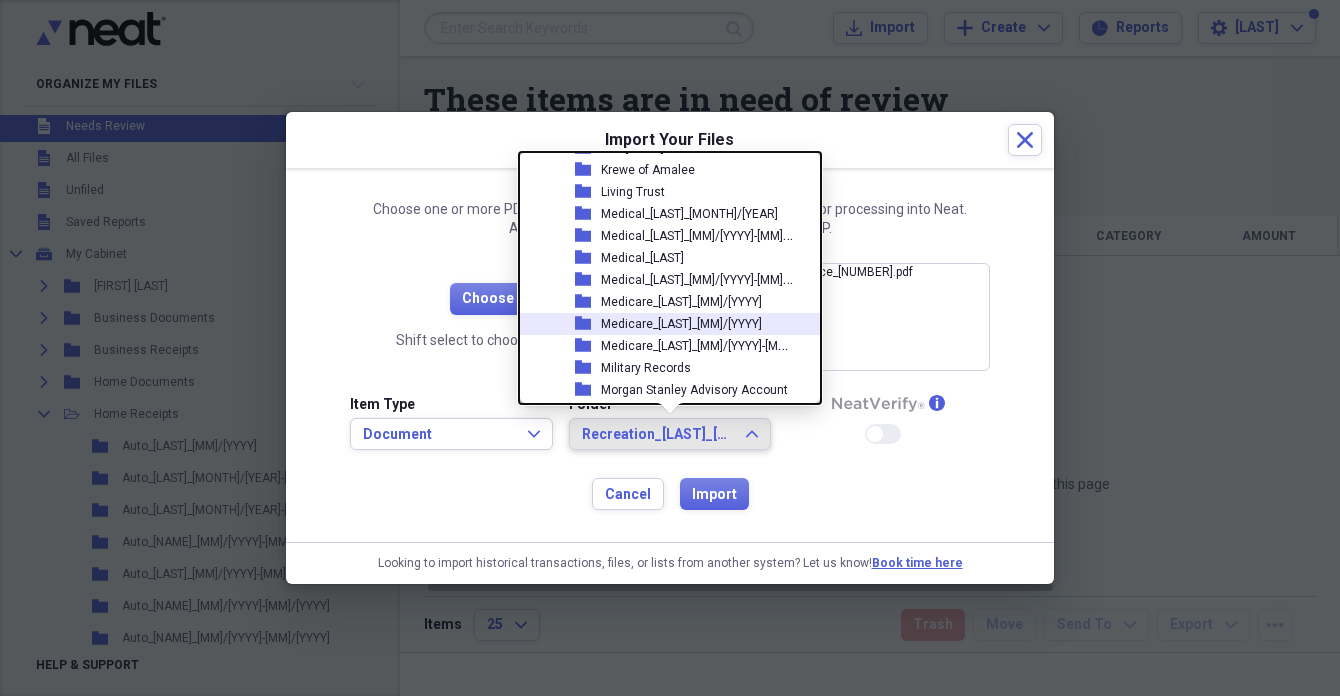 click on "Medicare_[LAST]_[MM]/[YYYY]" at bounding box center [681, 324] 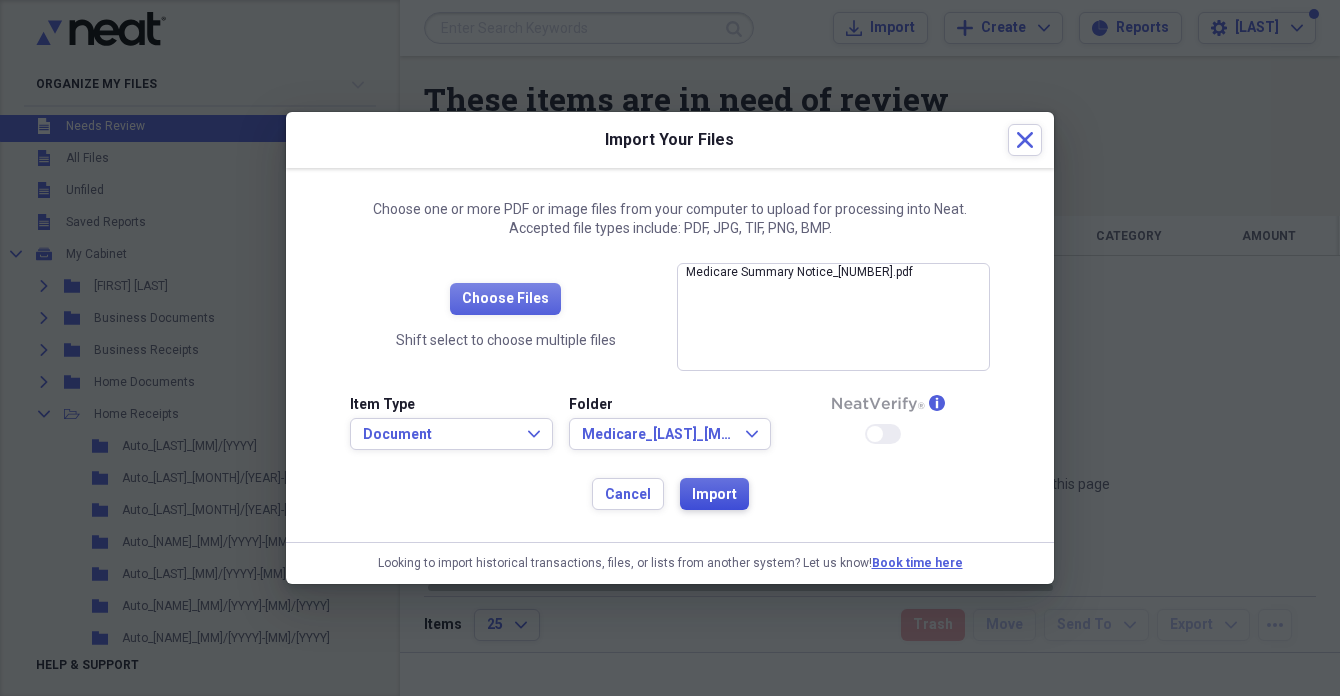 click on "Import" at bounding box center (714, 495) 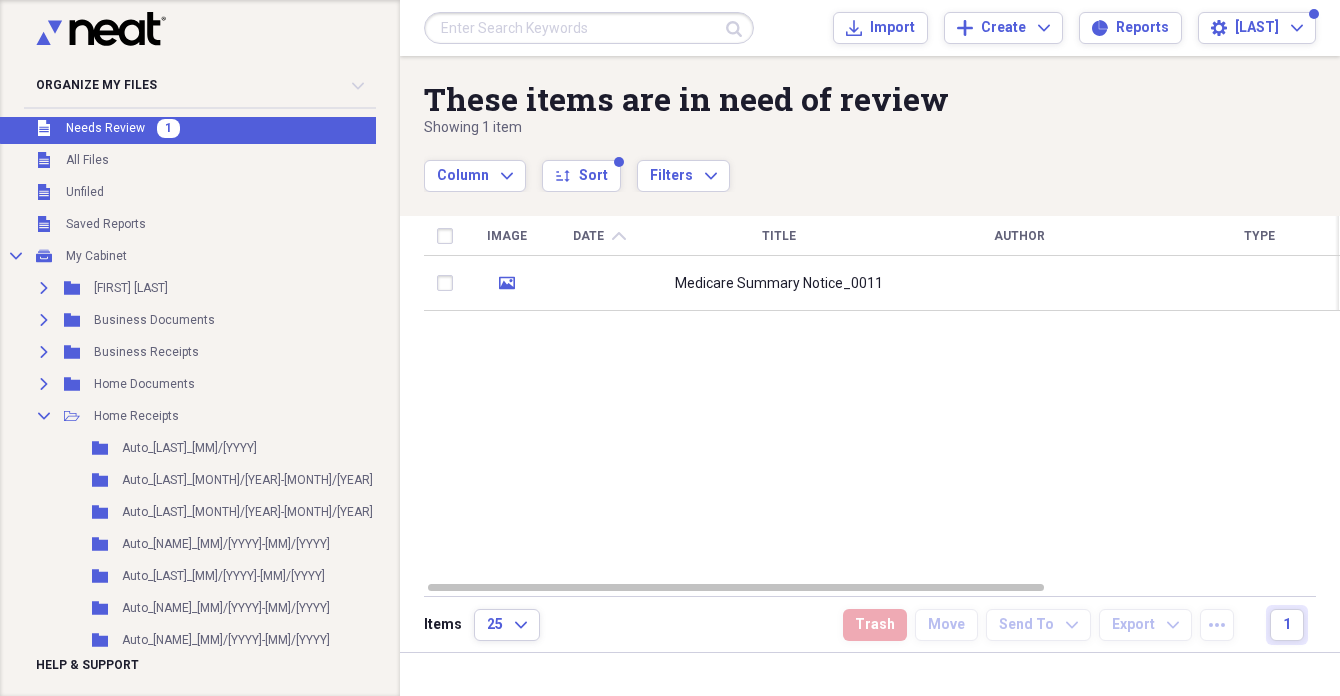 click at bounding box center (599, 283) 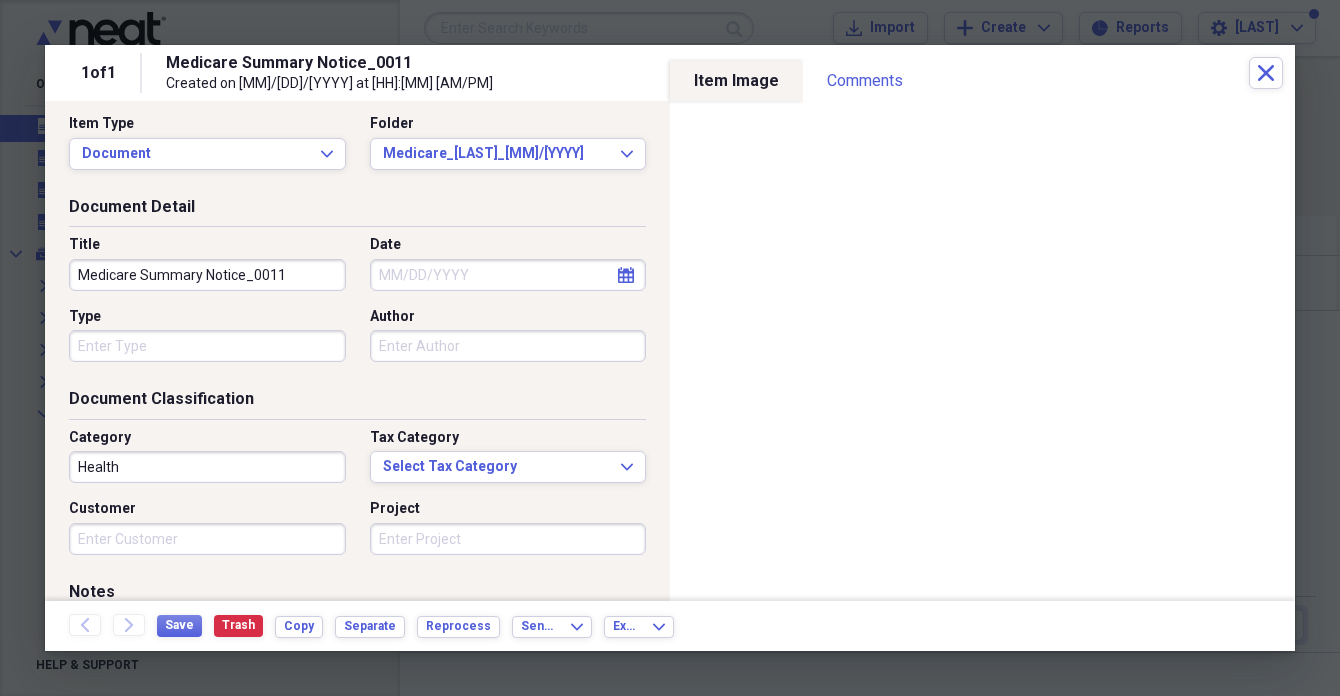 scroll, scrollTop: 15, scrollLeft: 0, axis: vertical 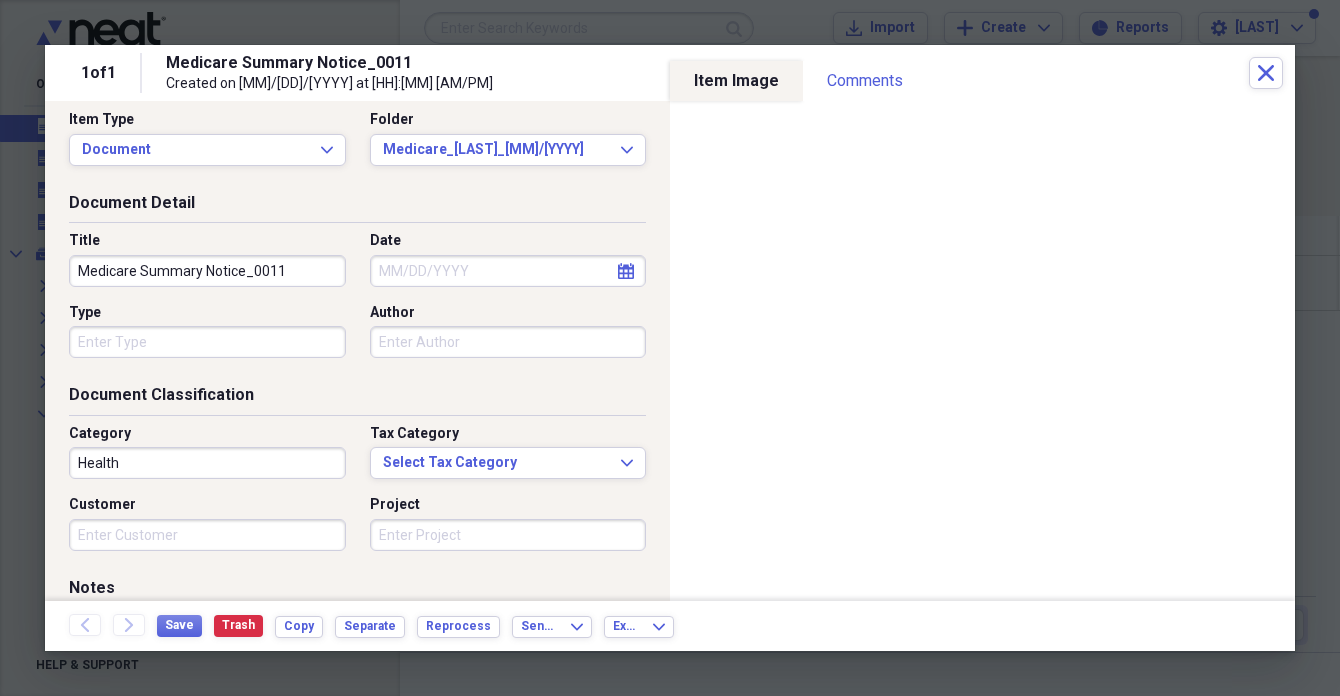 click on "Medicare Summary Notice_0011" at bounding box center (207, 271) 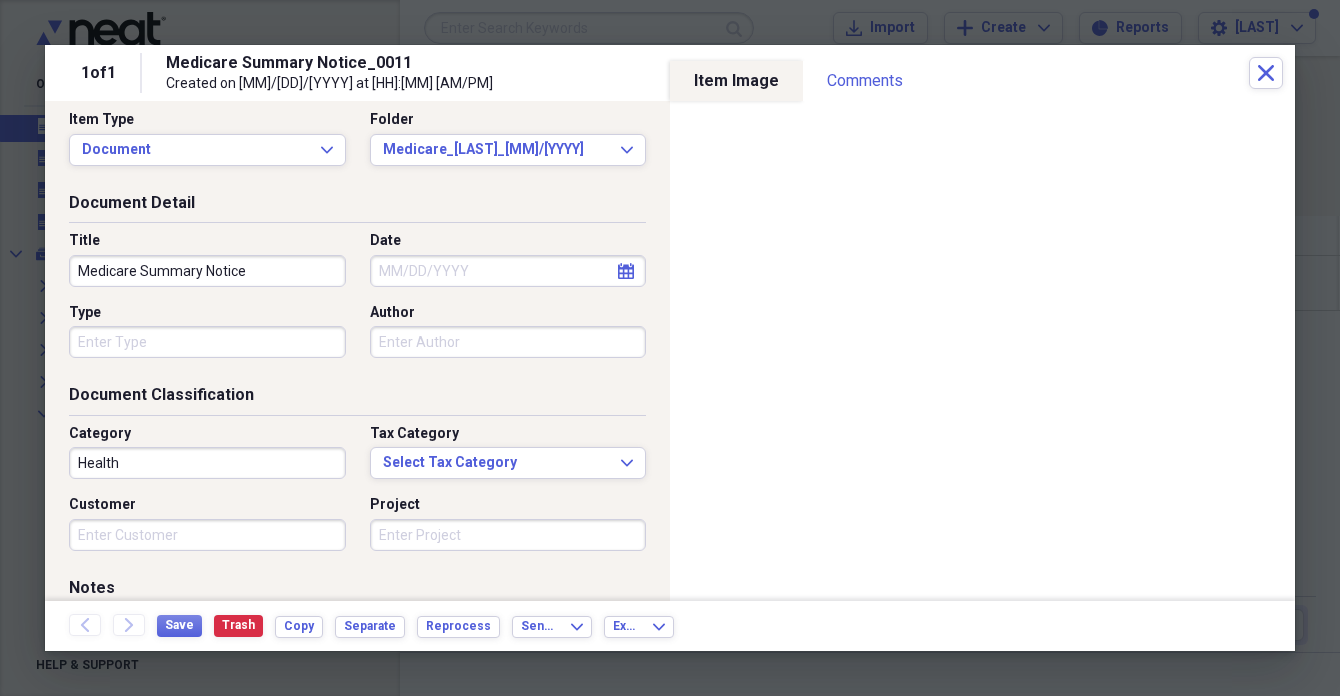 type on "Medicare Summary Notice" 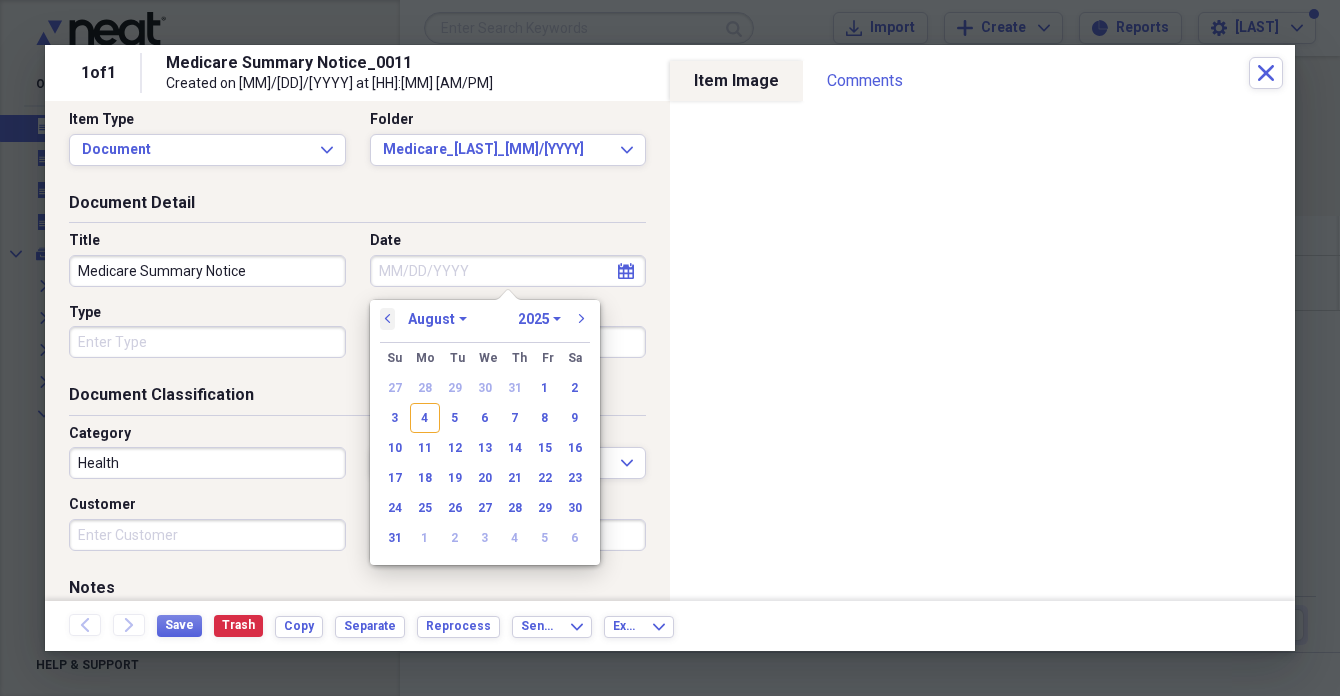 click on "previous" at bounding box center (388, 319) 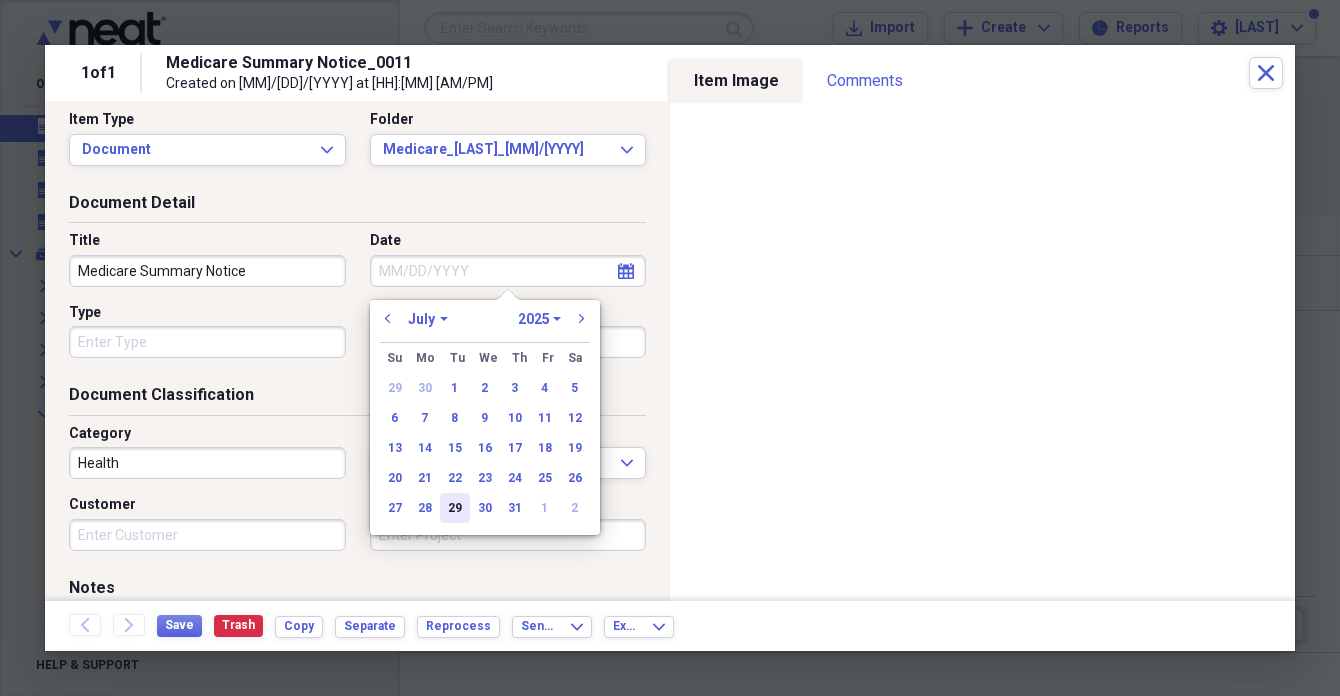 click on "29" at bounding box center [455, 508] 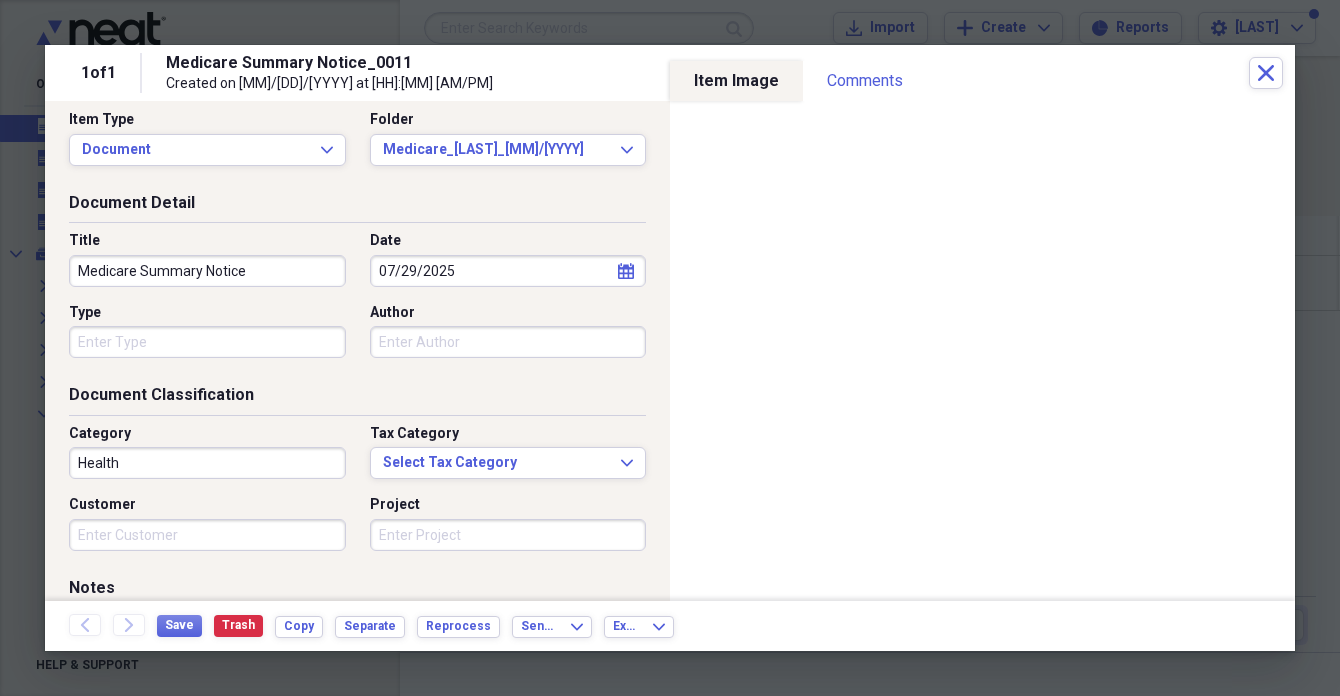 click on "Type" at bounding box center (207, 342) 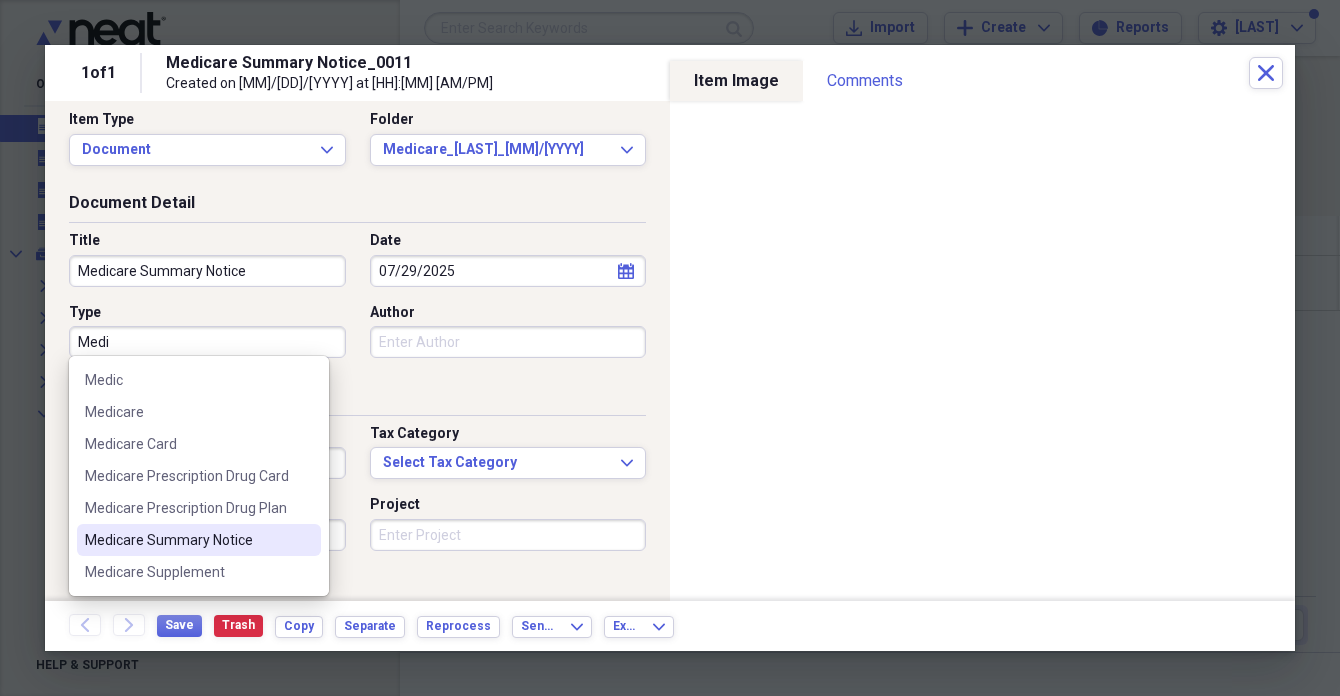 click on "Medicare Summary Notice" at bounding box center [187, 540] 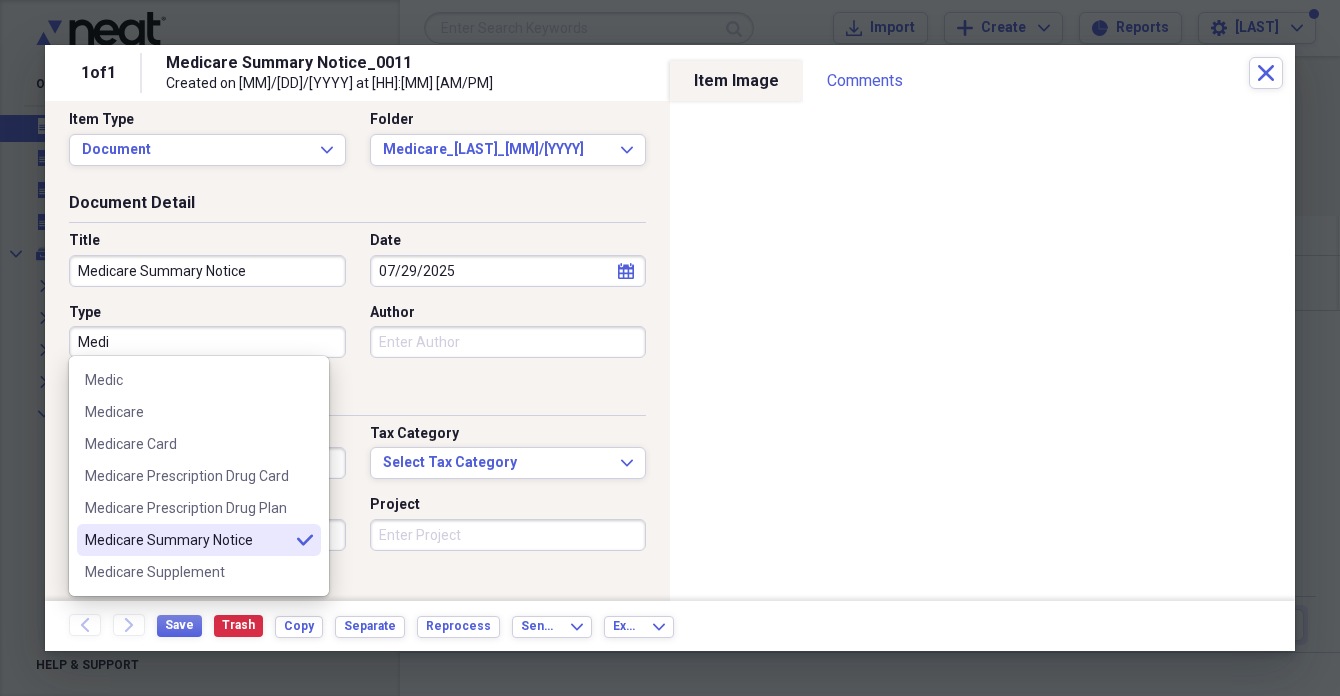 type on "Medicare Summary Notice" 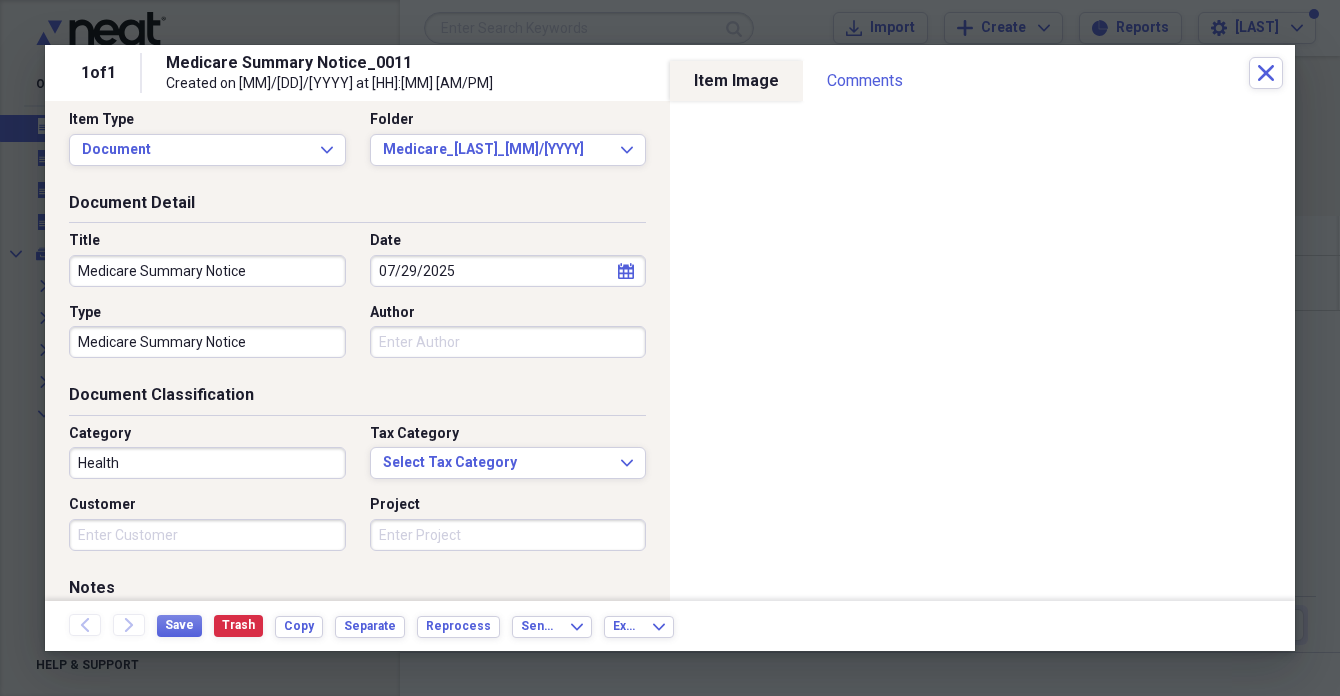 click on "Health" at bounding box center [207, 463] 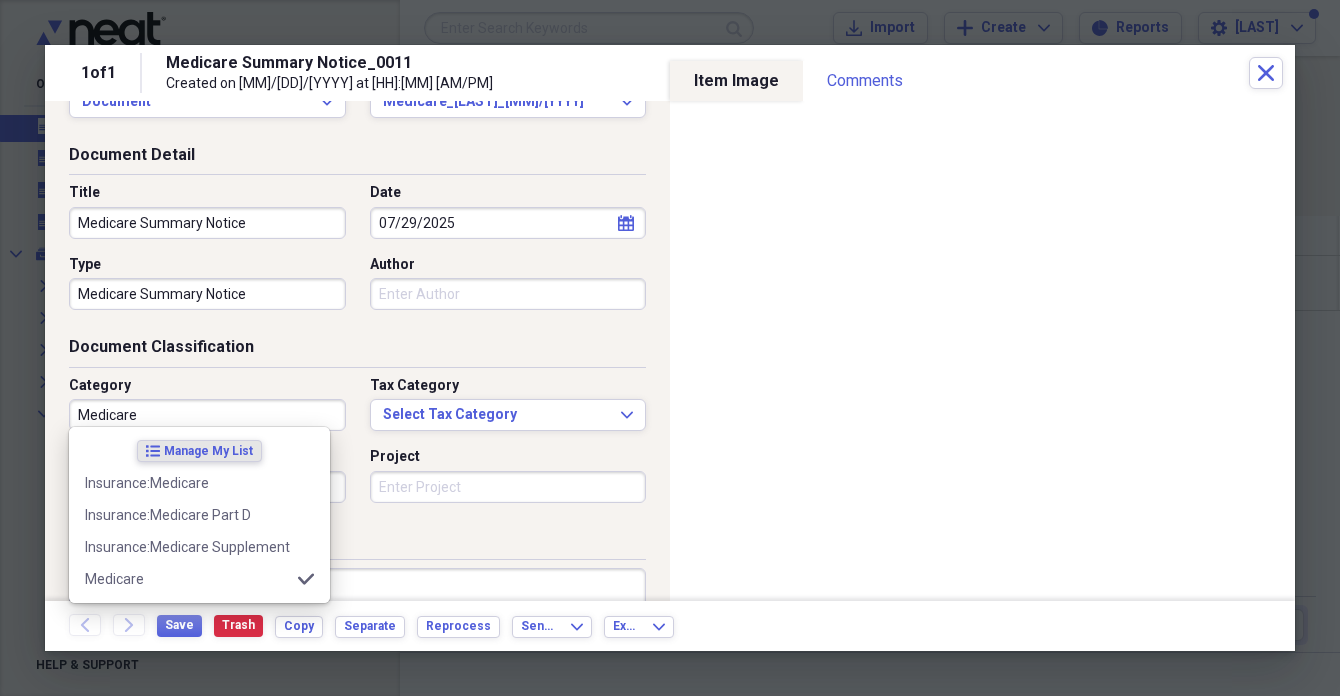 scroll, scrollTop: 64, scrollLeft: 0, axis: vertical 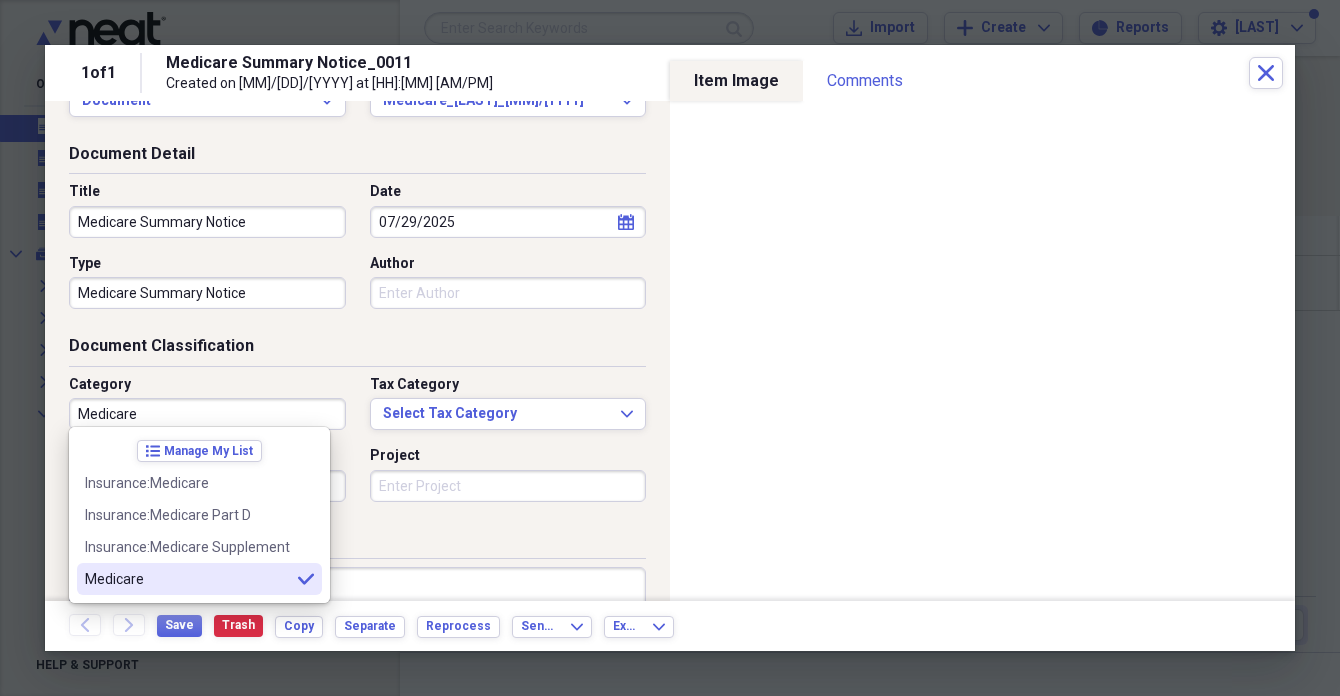 type on "Medicare" 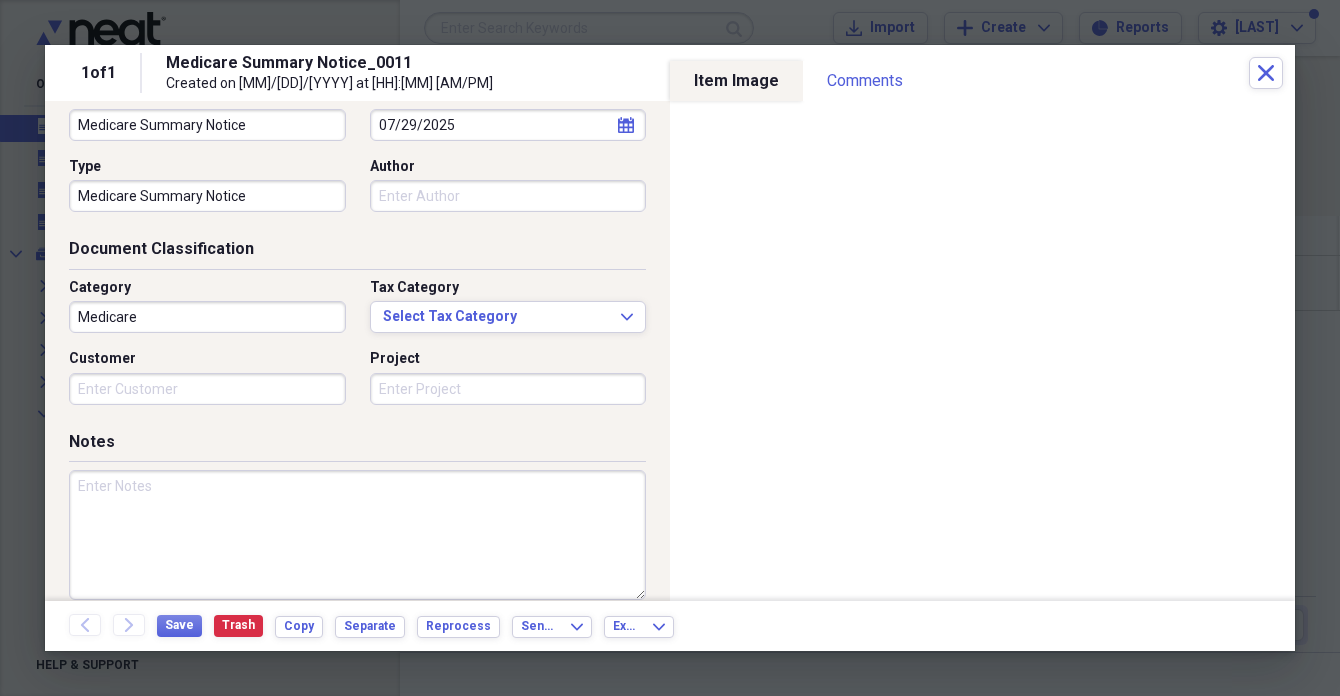 scroll, scrollTop: 195, scrollLeft: 0, axis: vertical 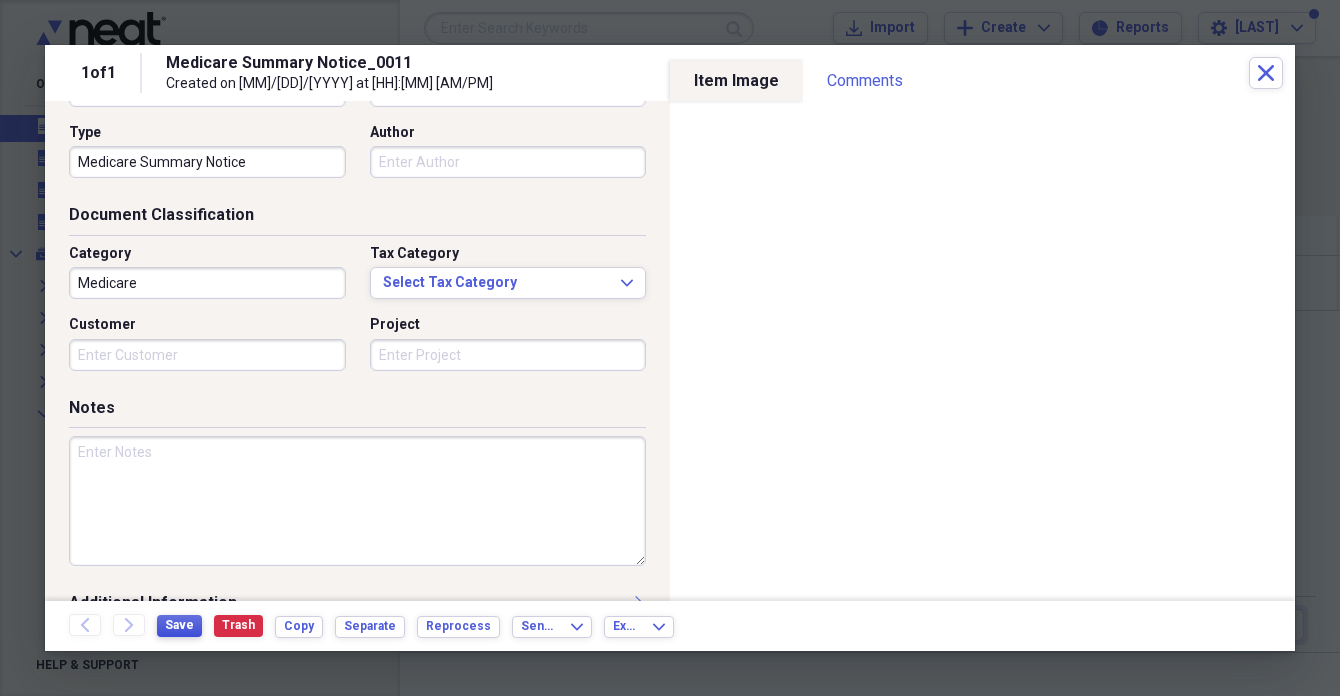 click on "Save" at bounding box center [179, 625] 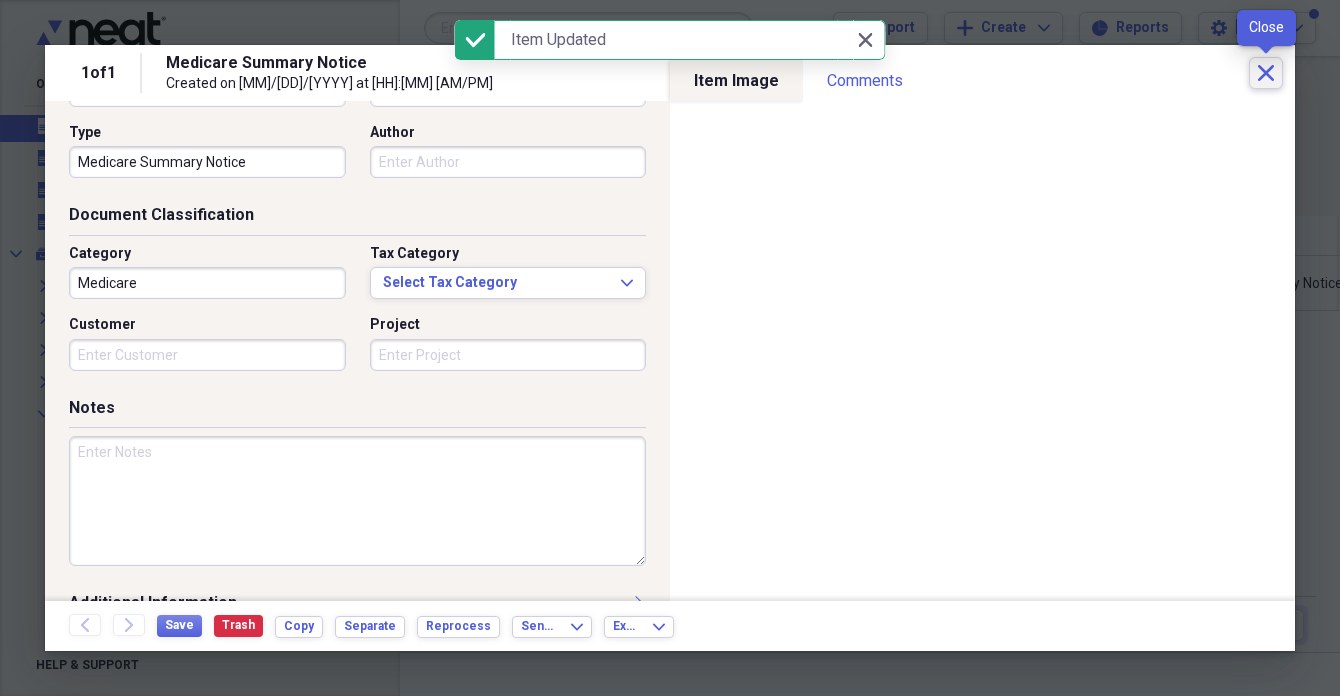 click on "Close" 